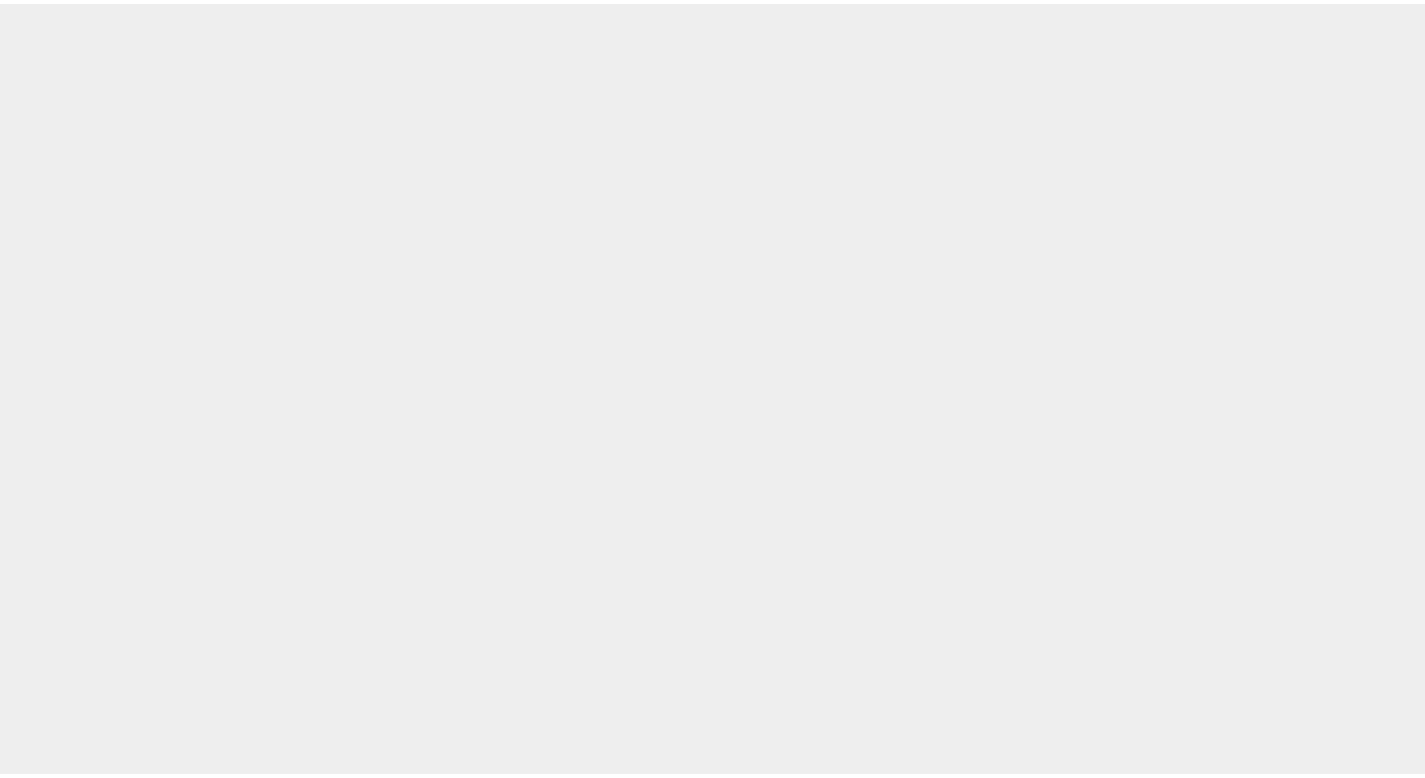 scroll, scrollTop: 0, scrollLeft: 0, axis: both 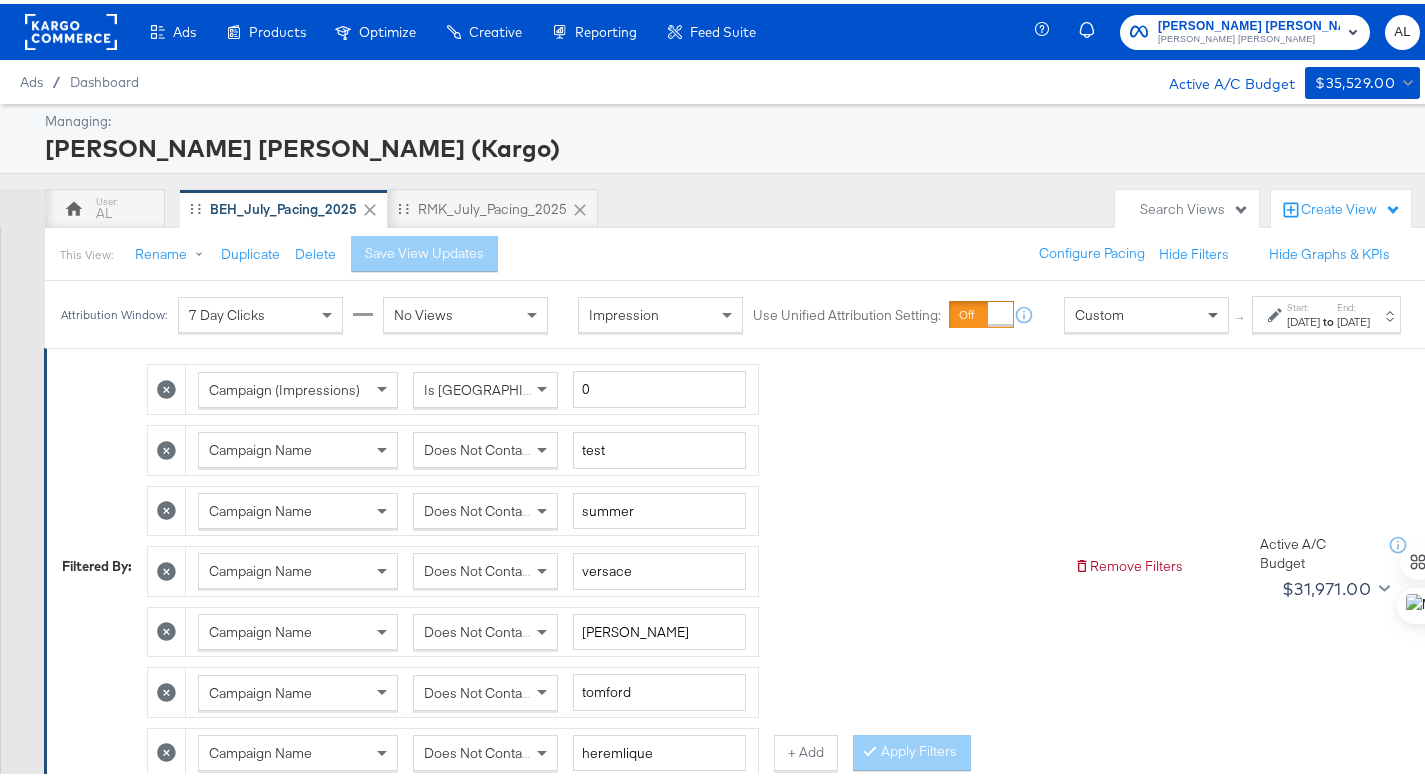 click at bounding box center [1215, 311] 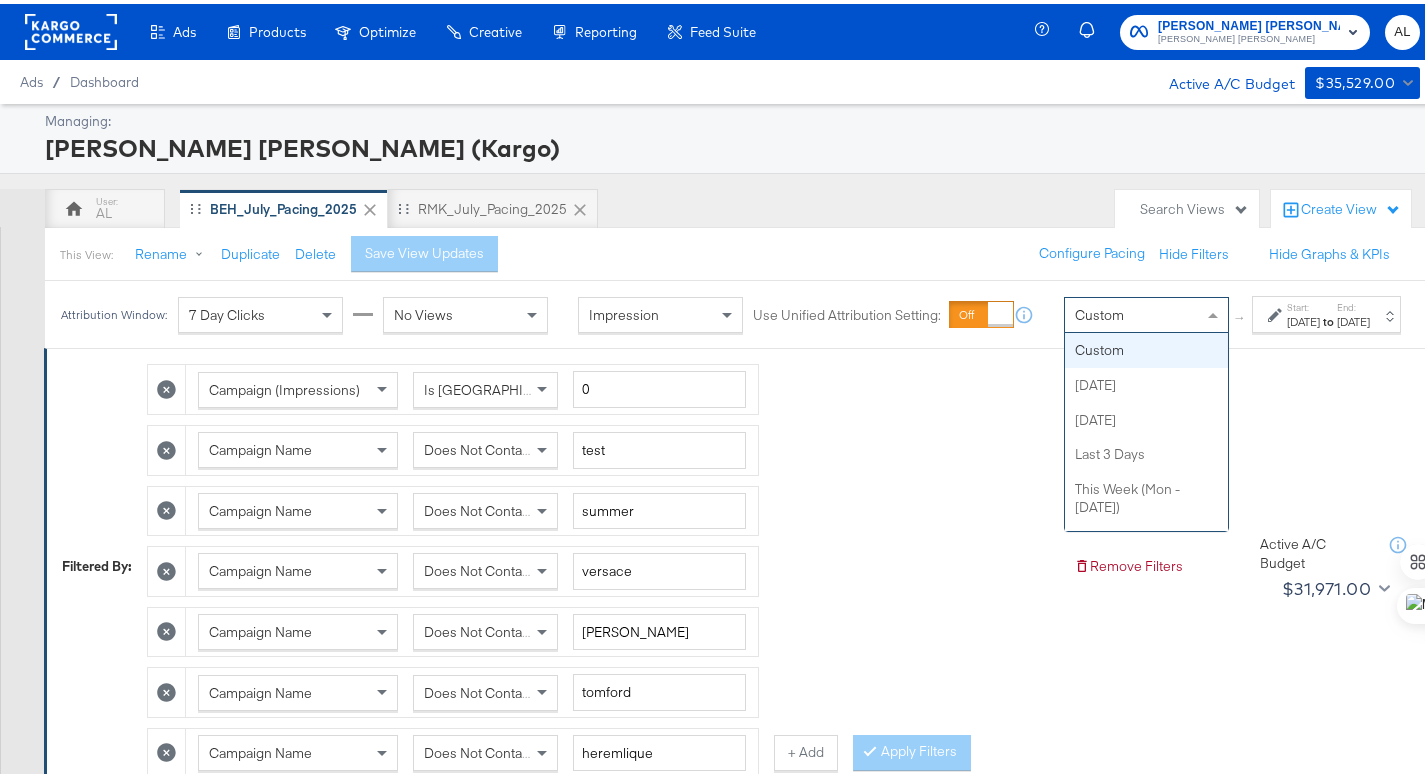 click on "Start:  [DATE]    to     End:  [DATE]" at bounding box center (1326, 310) 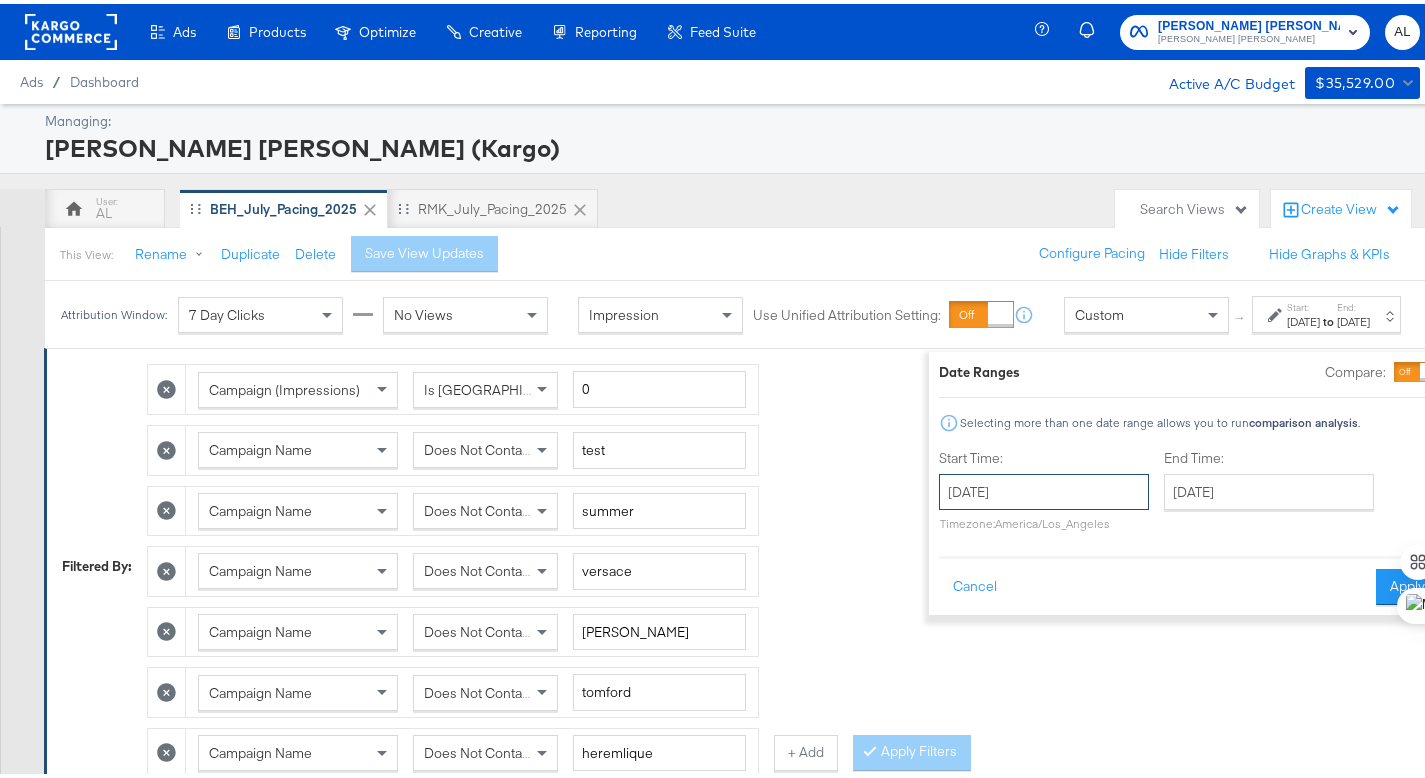 click on "[DATE]" at bounding box center [1044, 488] 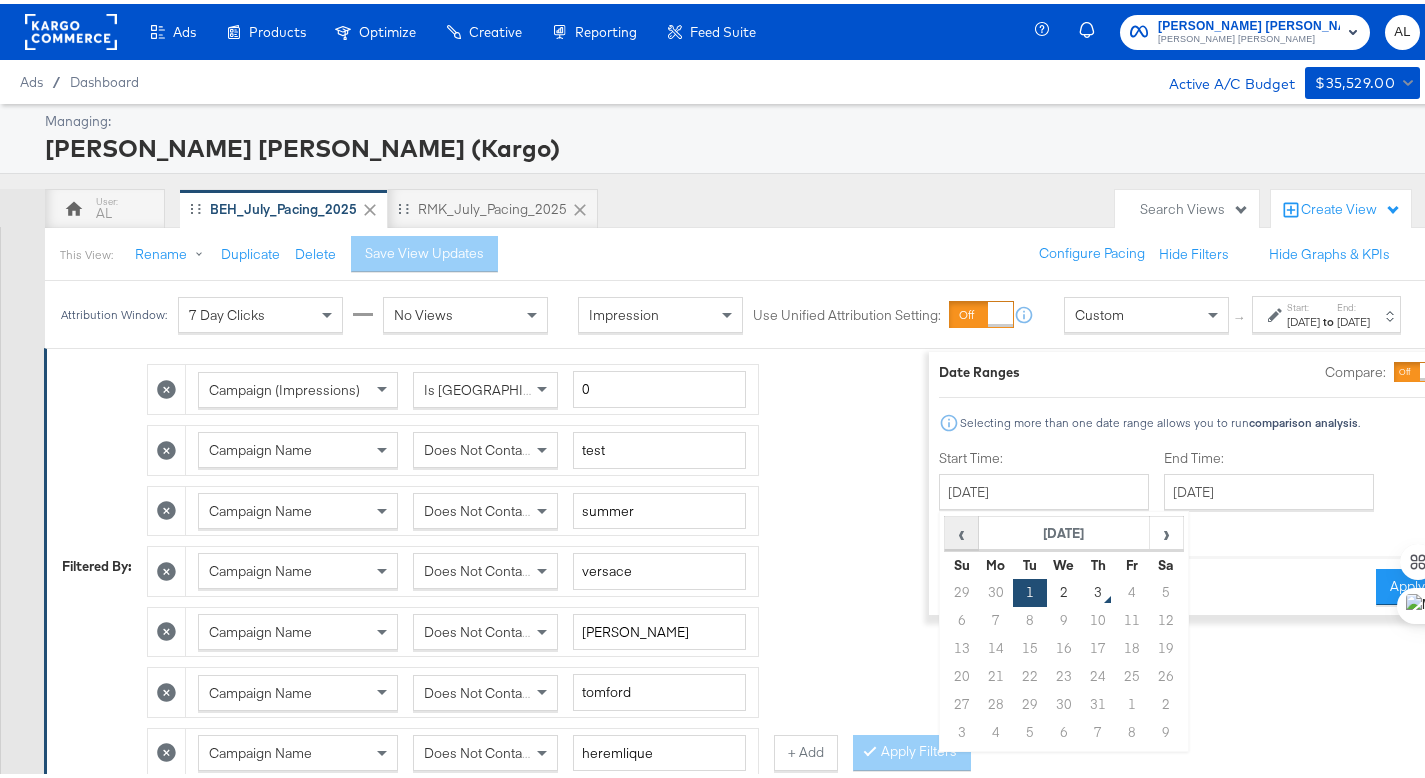 click on "‹" at bounding box center [961, 529] 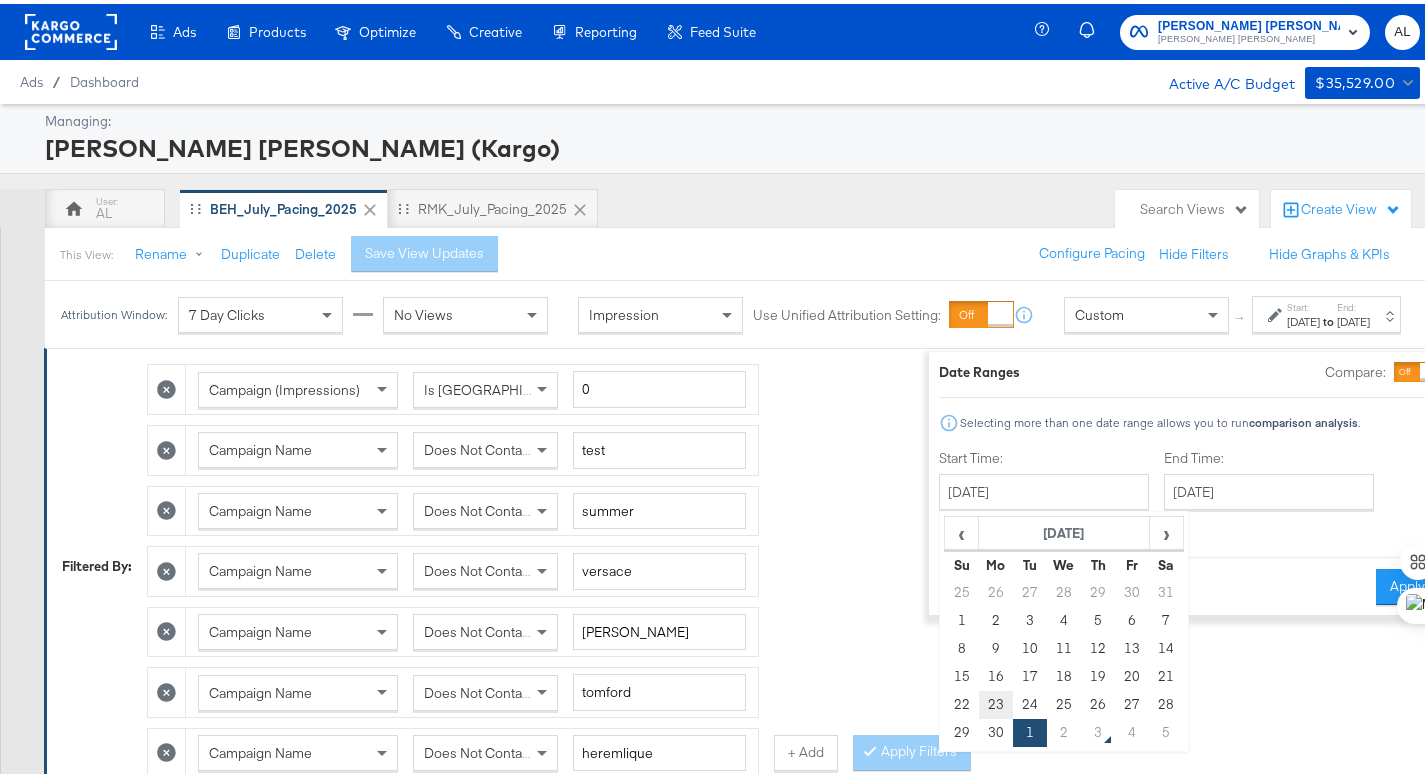 click on "23" at bounding box center (996, 701) 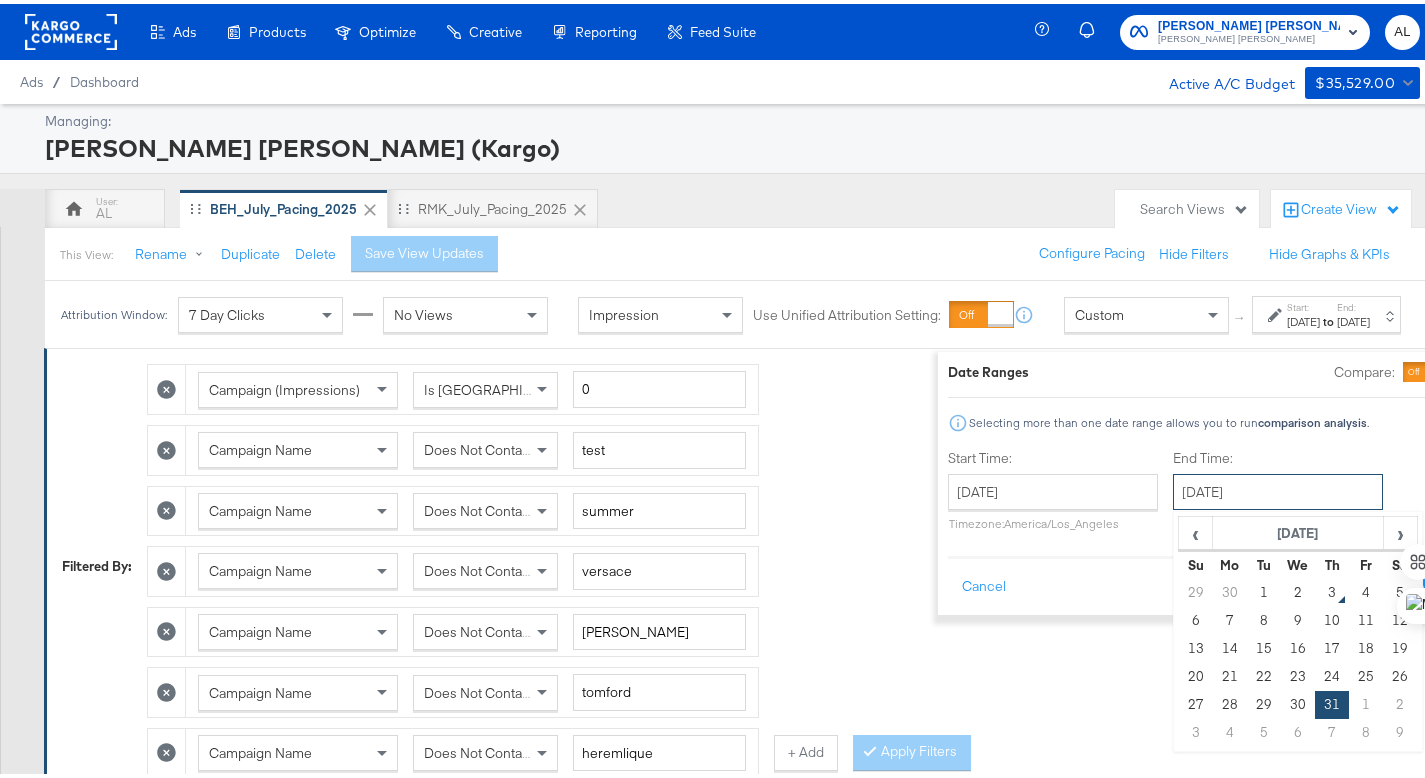 click on "[DATE]" at bounding box center [1278, 488] 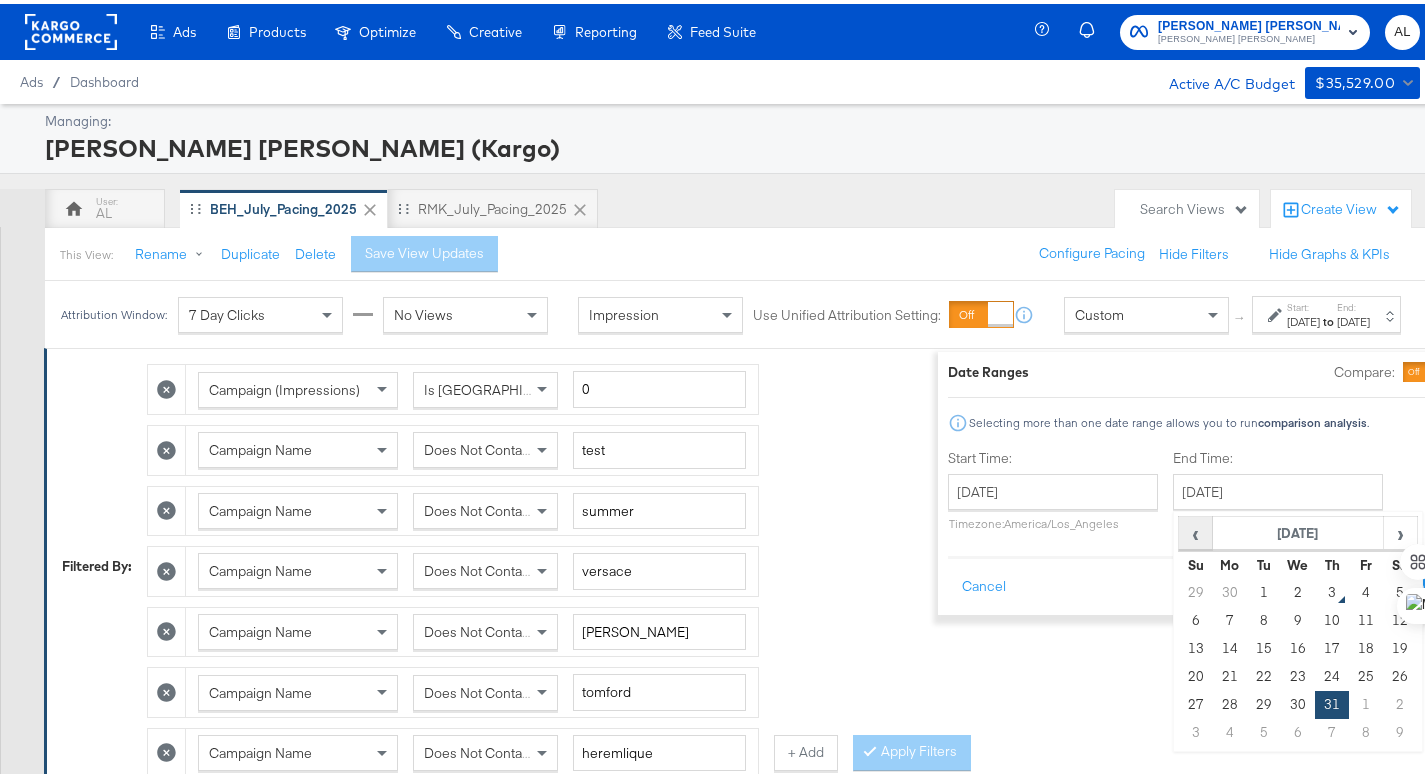 click on "‹" at bounding box center (1195, 529) 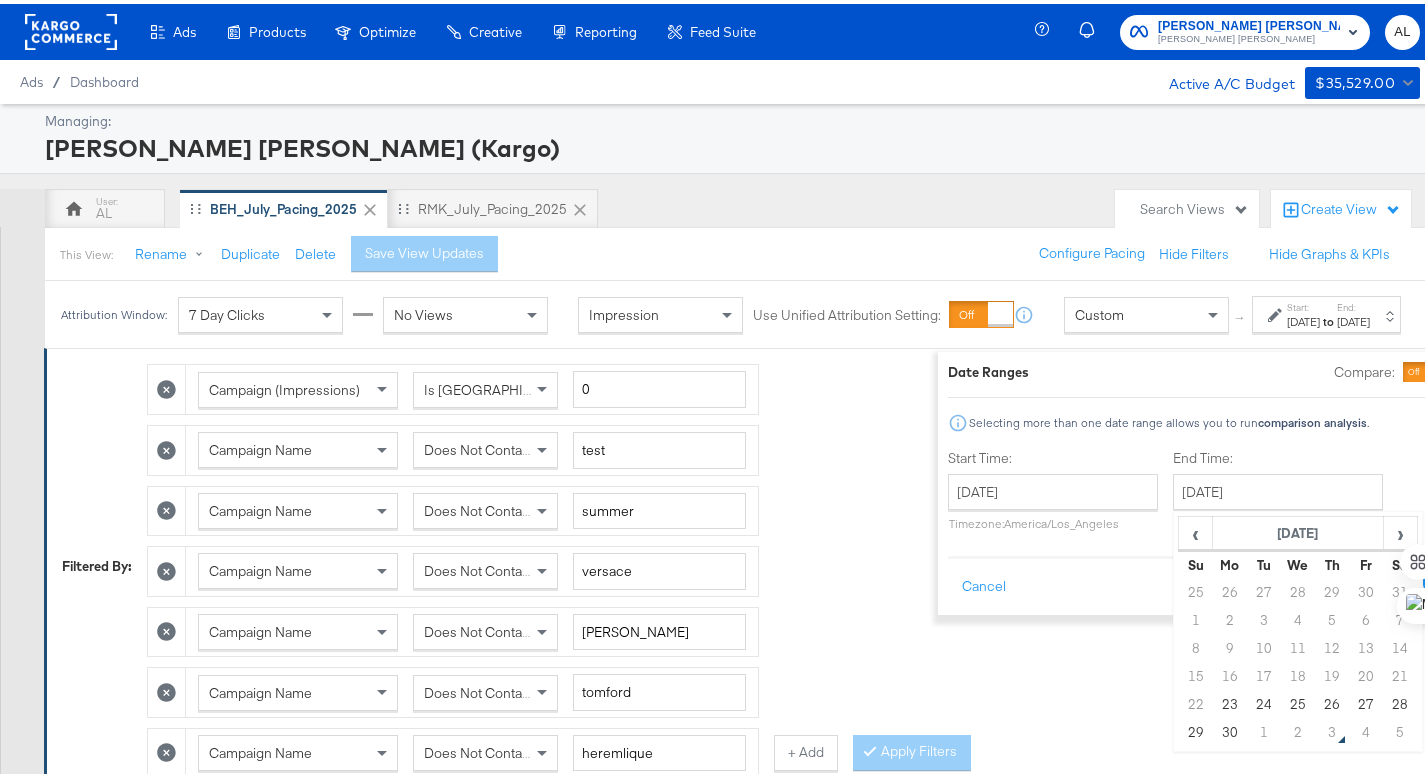 drag, startPoint x: 1171, startPoint y: 699, endPoint x: 1277, endPoint y: 646, distance: 118.511604 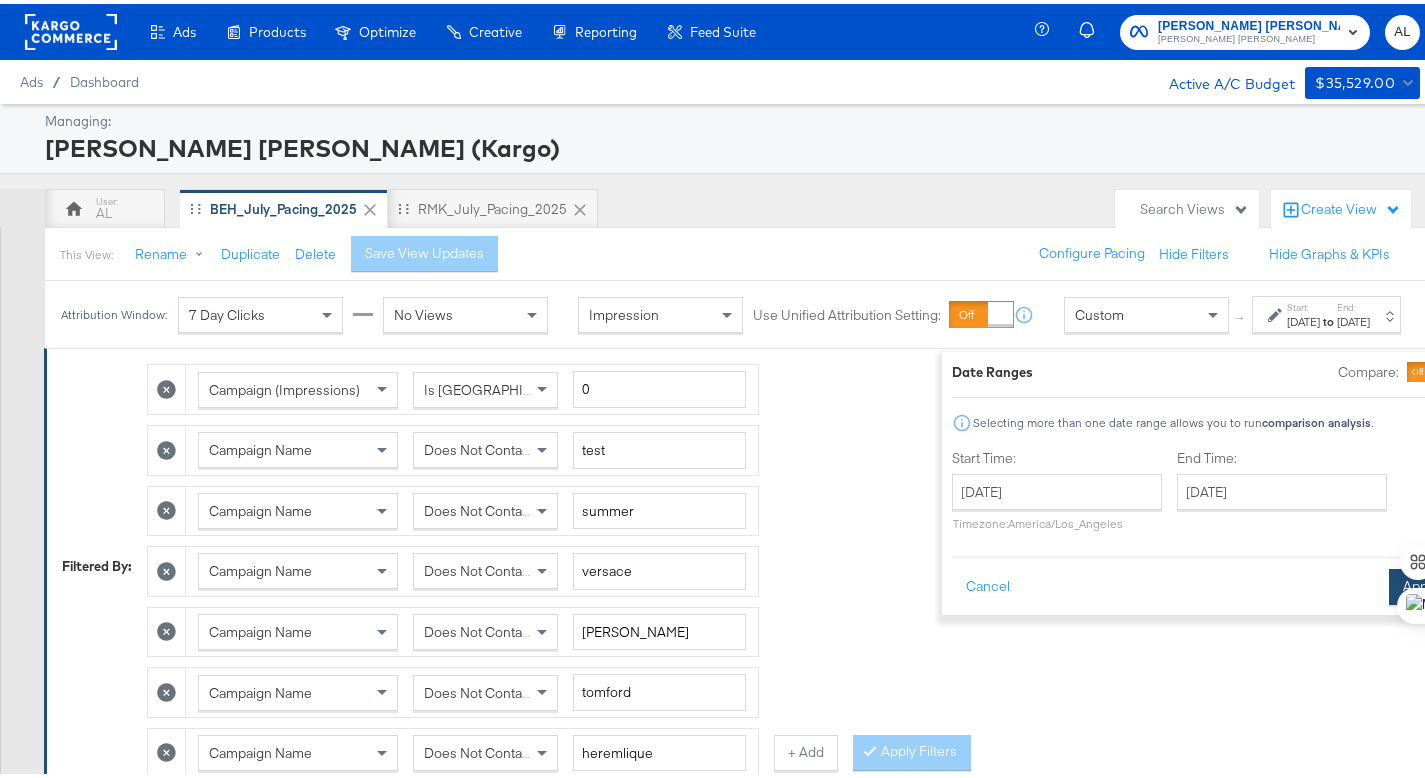 click on "Apply" at bounding box center [1420, 583] 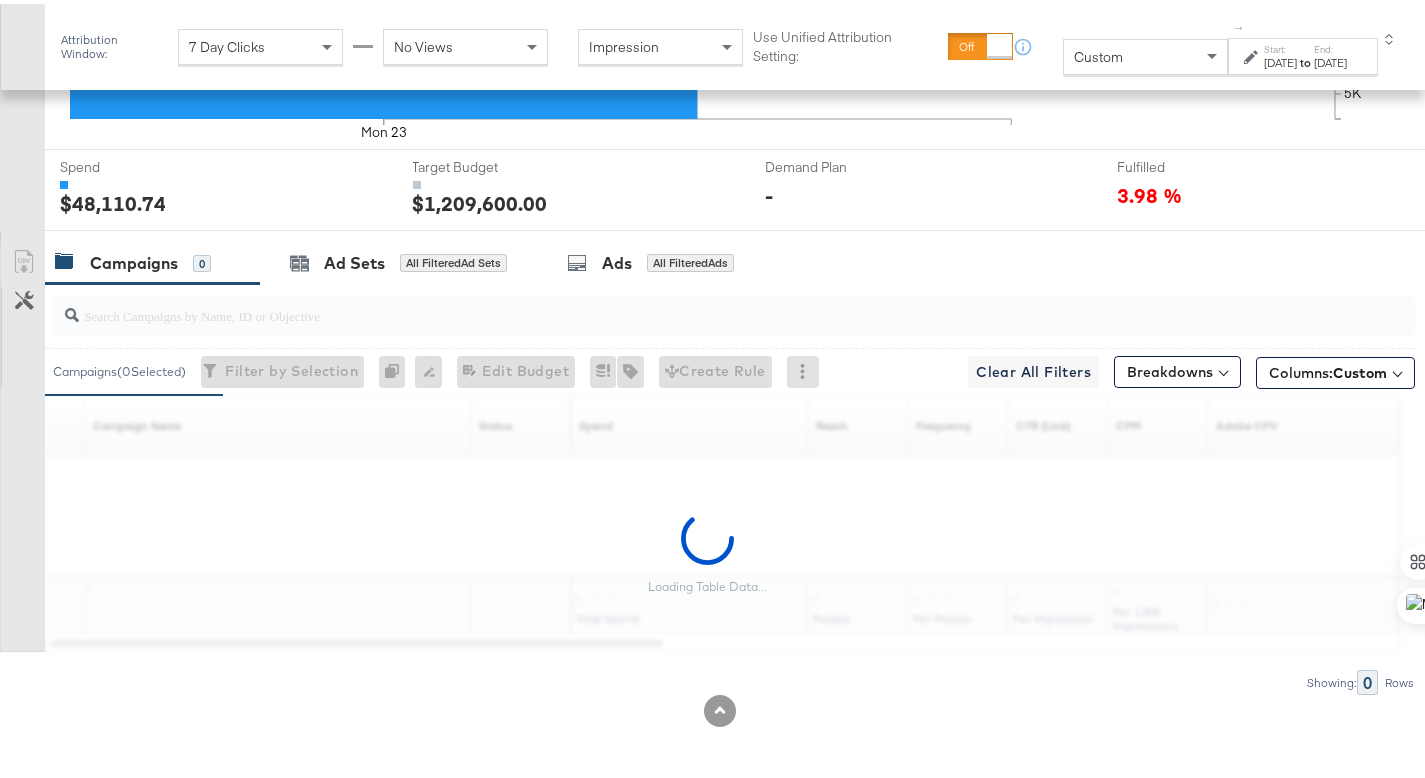 scroll, scrollTop: 1222, scrollLeft: 0, axis: vertical 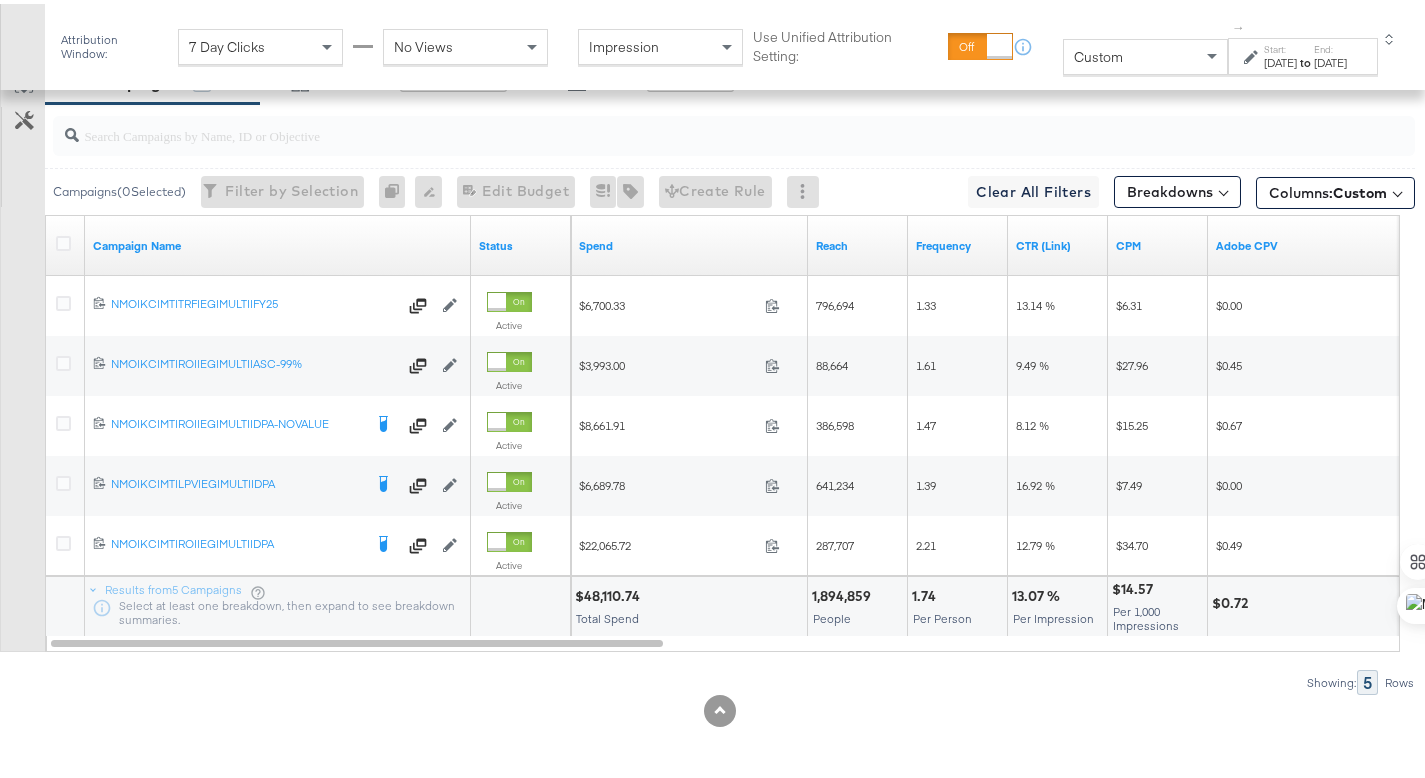 click on "[DATE]" at bounding box center [1280, 59] 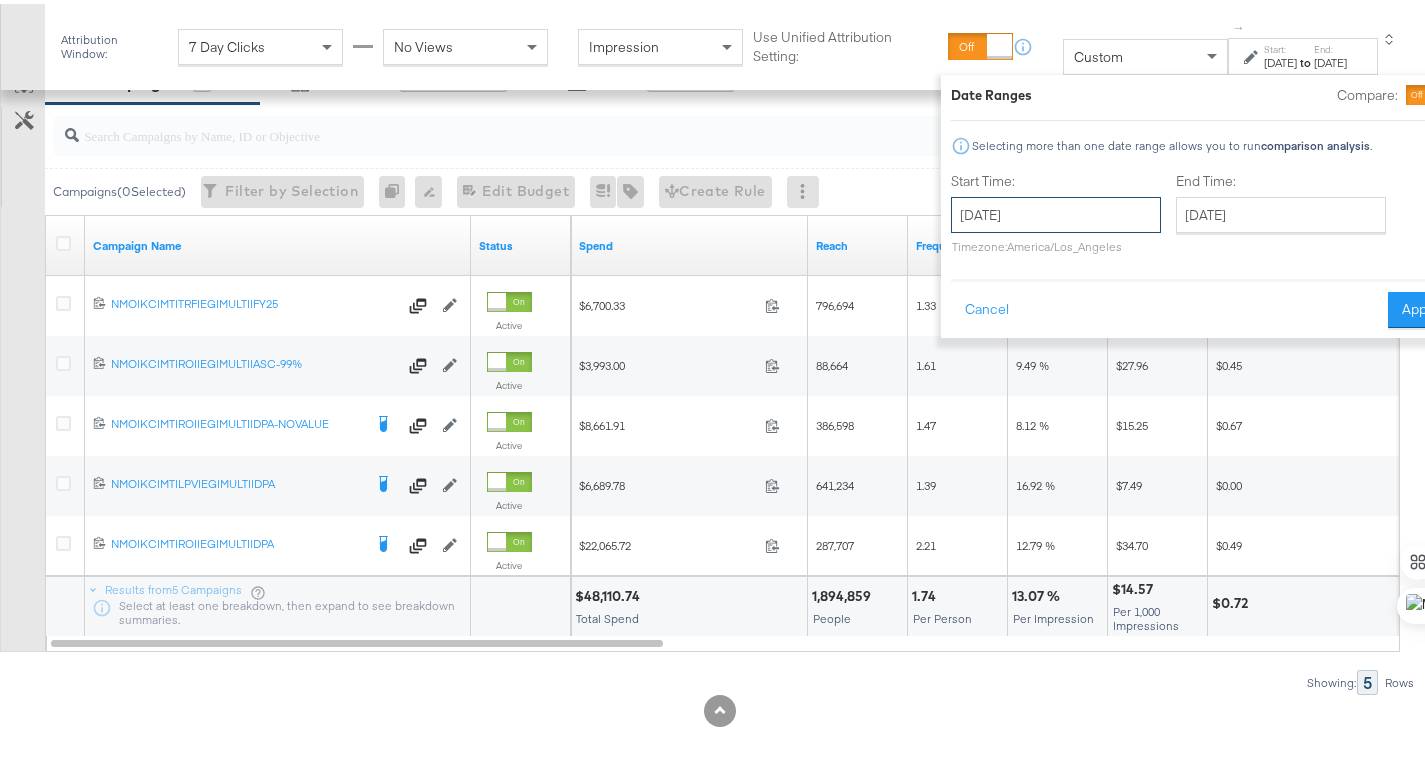 click on "[DATE]" at bounding box center [1056, 211] 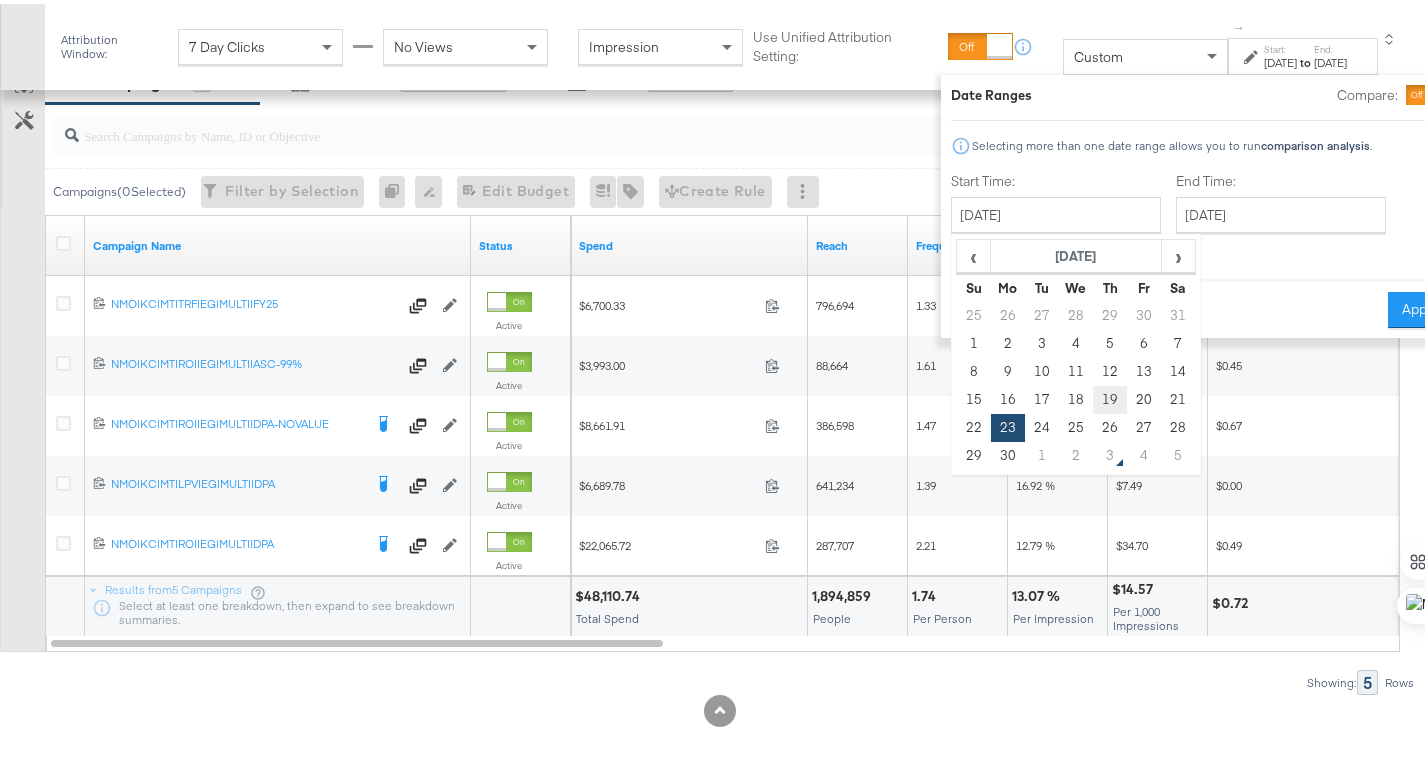click on "19" at bounding box center [1110, 396] 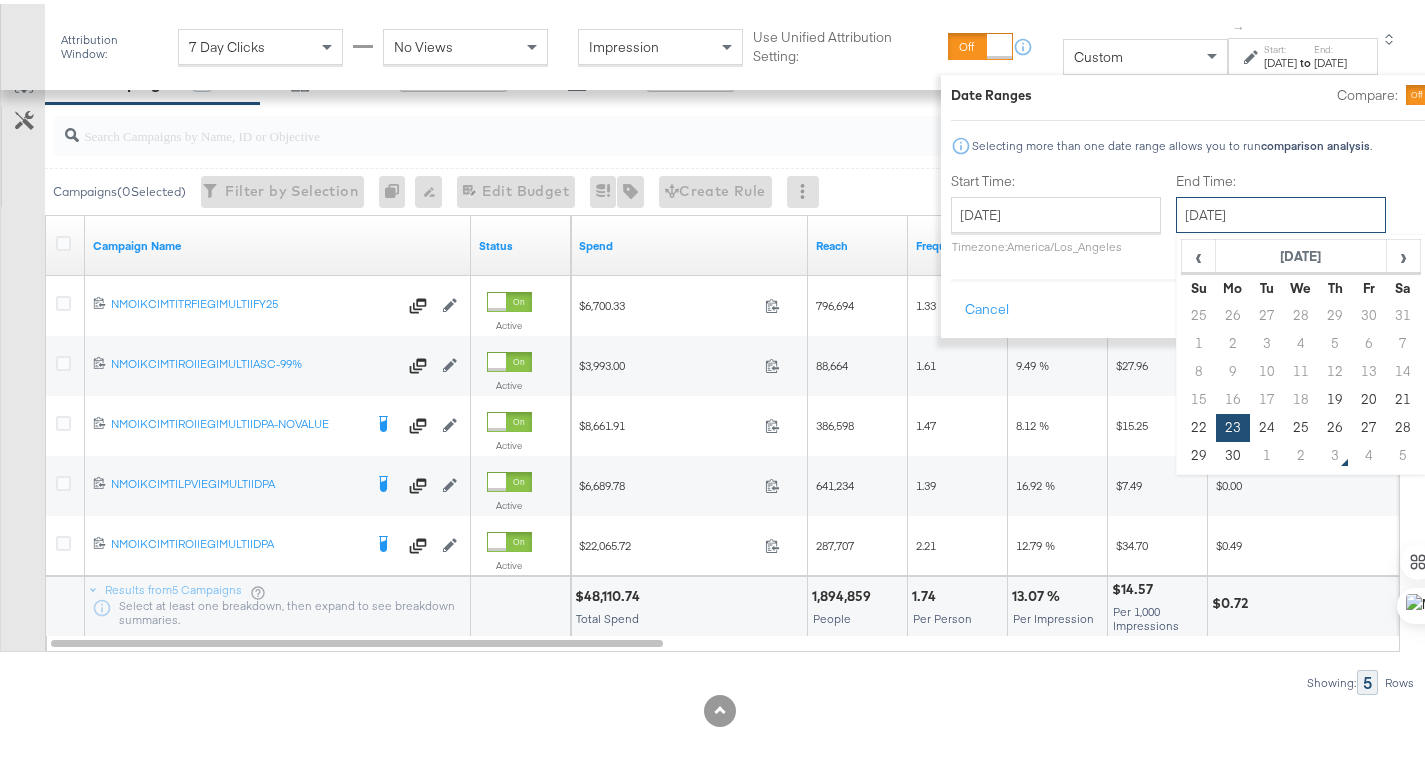 click on "[DATE]" at bounding box center (1281, 211) 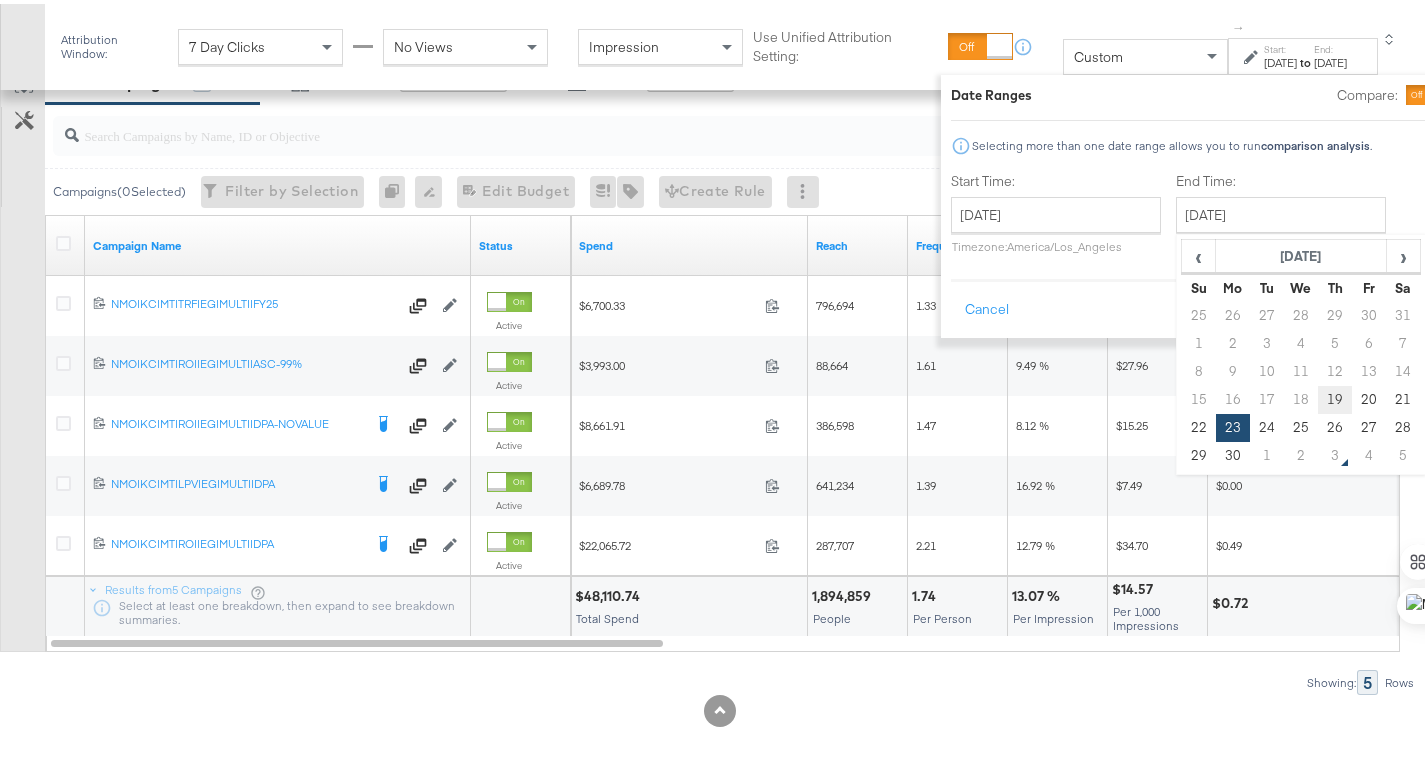 click on "19" at bounding box center [1335, 396] 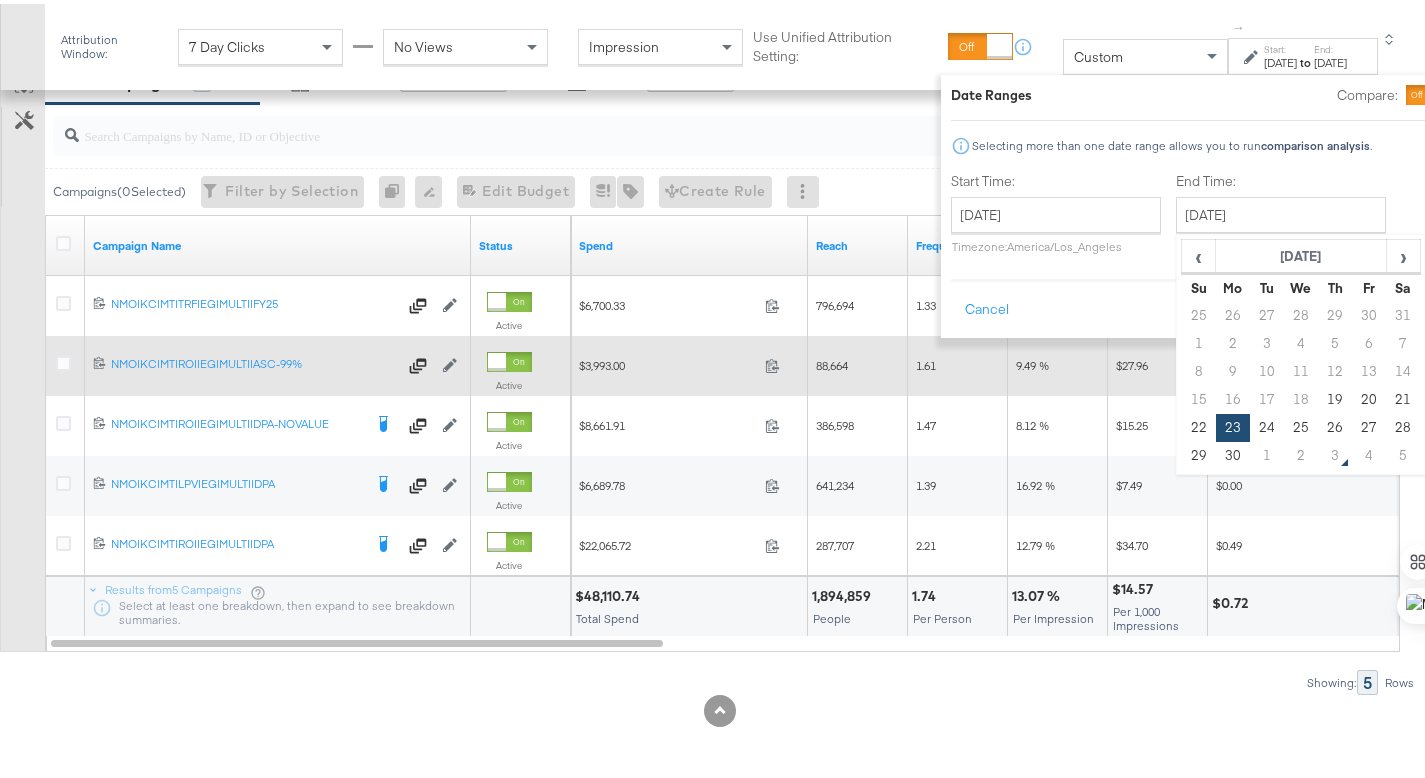type on "[DATE]" 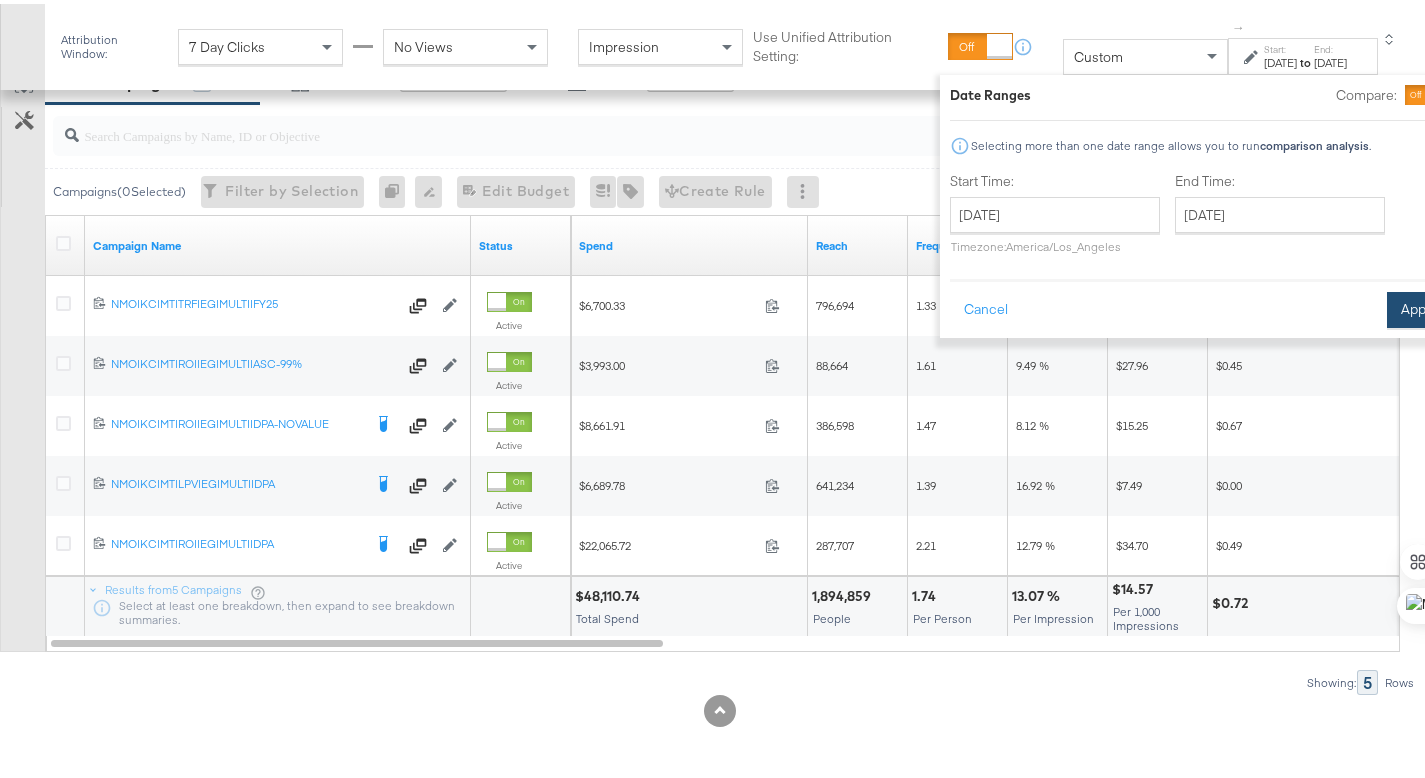 click on "Apply" at bounding box center [1418, 306] 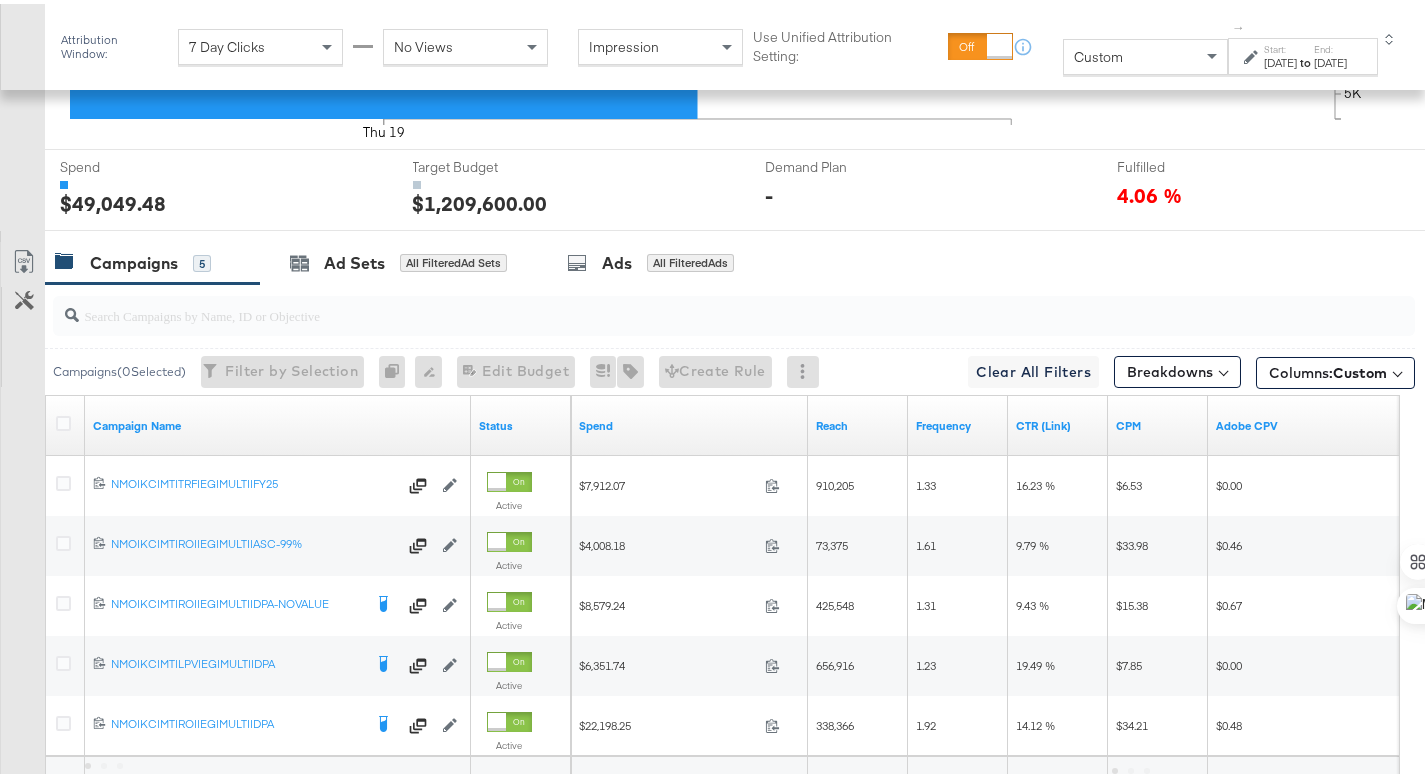 scroll, scrollTop: 1222, scrollLeft: 0, axis: vertical 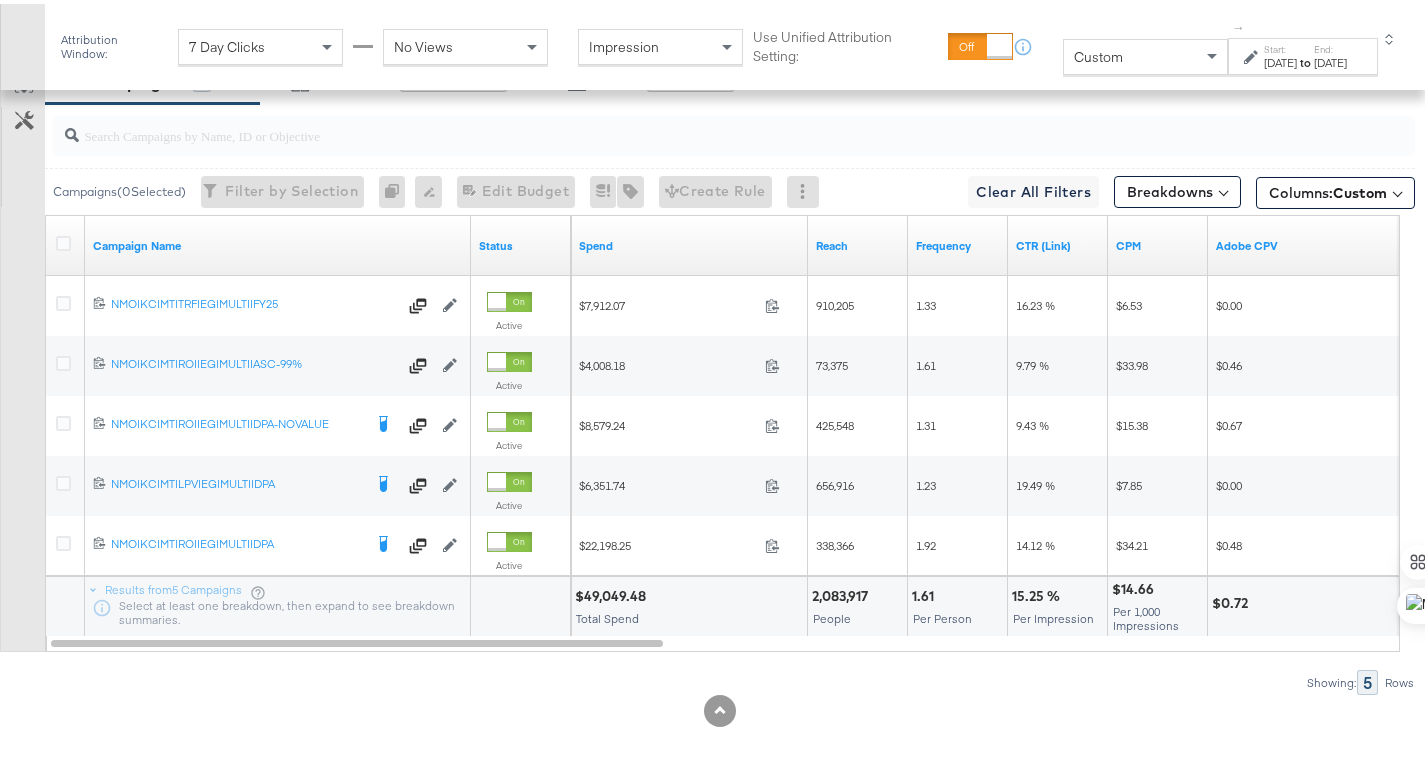 click on "[DATE]" at bounding box center (1280, 59) 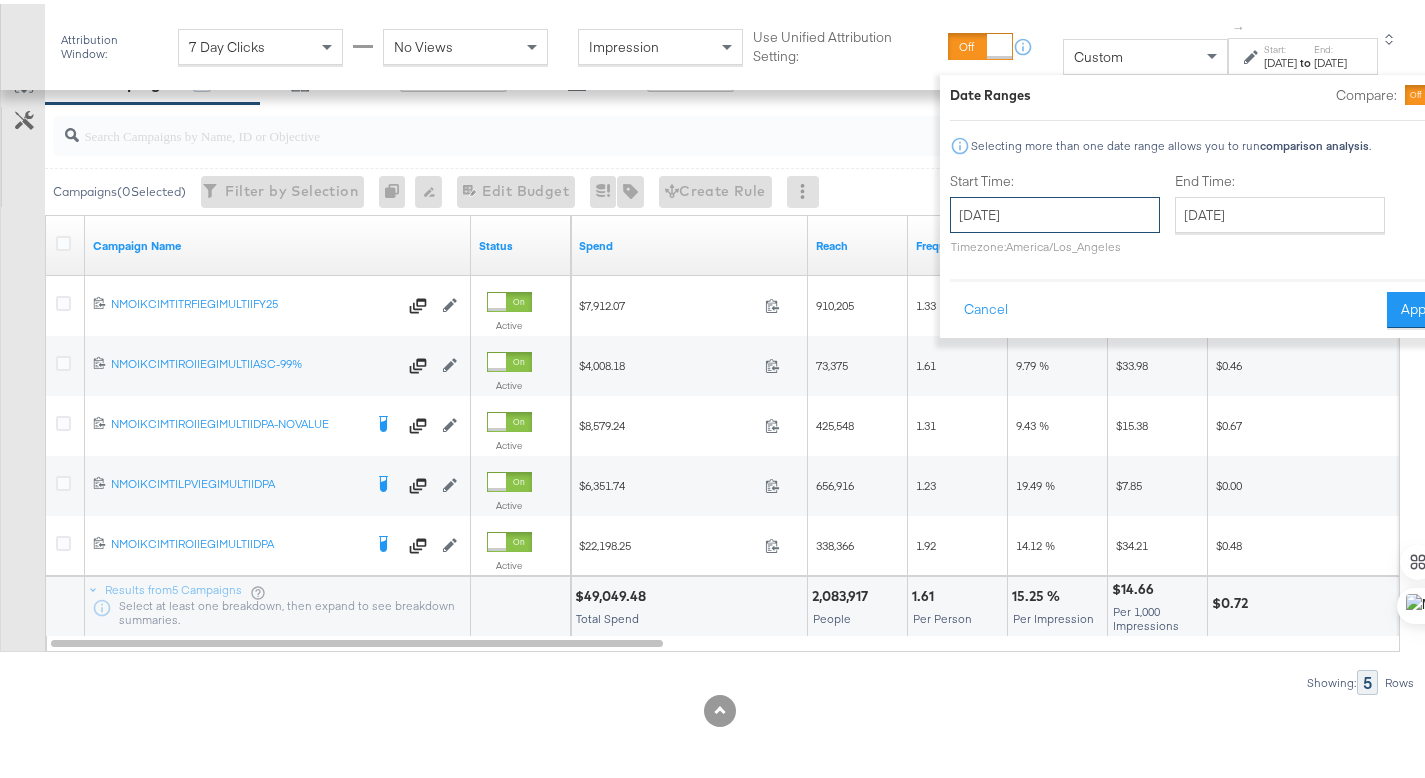 click on "[DATE]" at bounding box center (1055, 211) 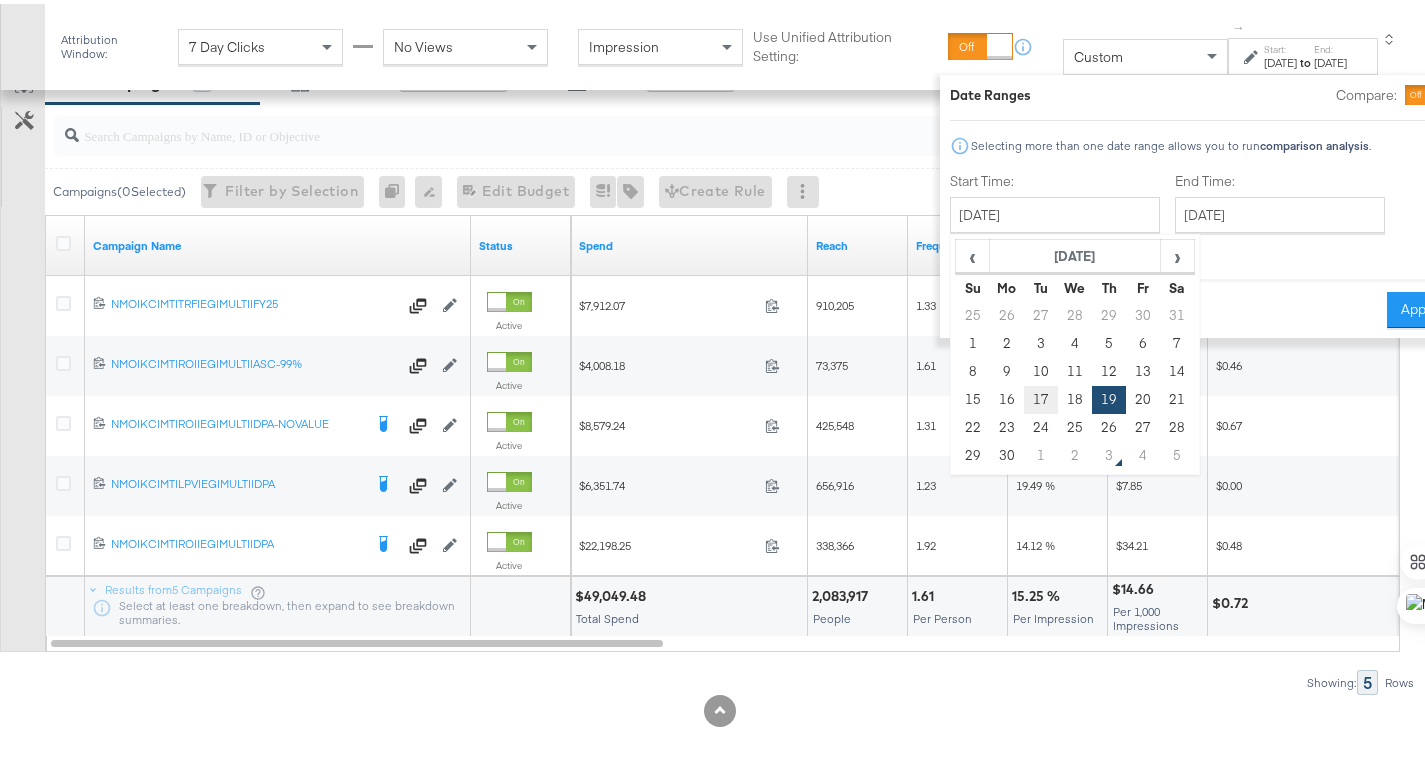 click on "17" at bounding box center (1041, 396) 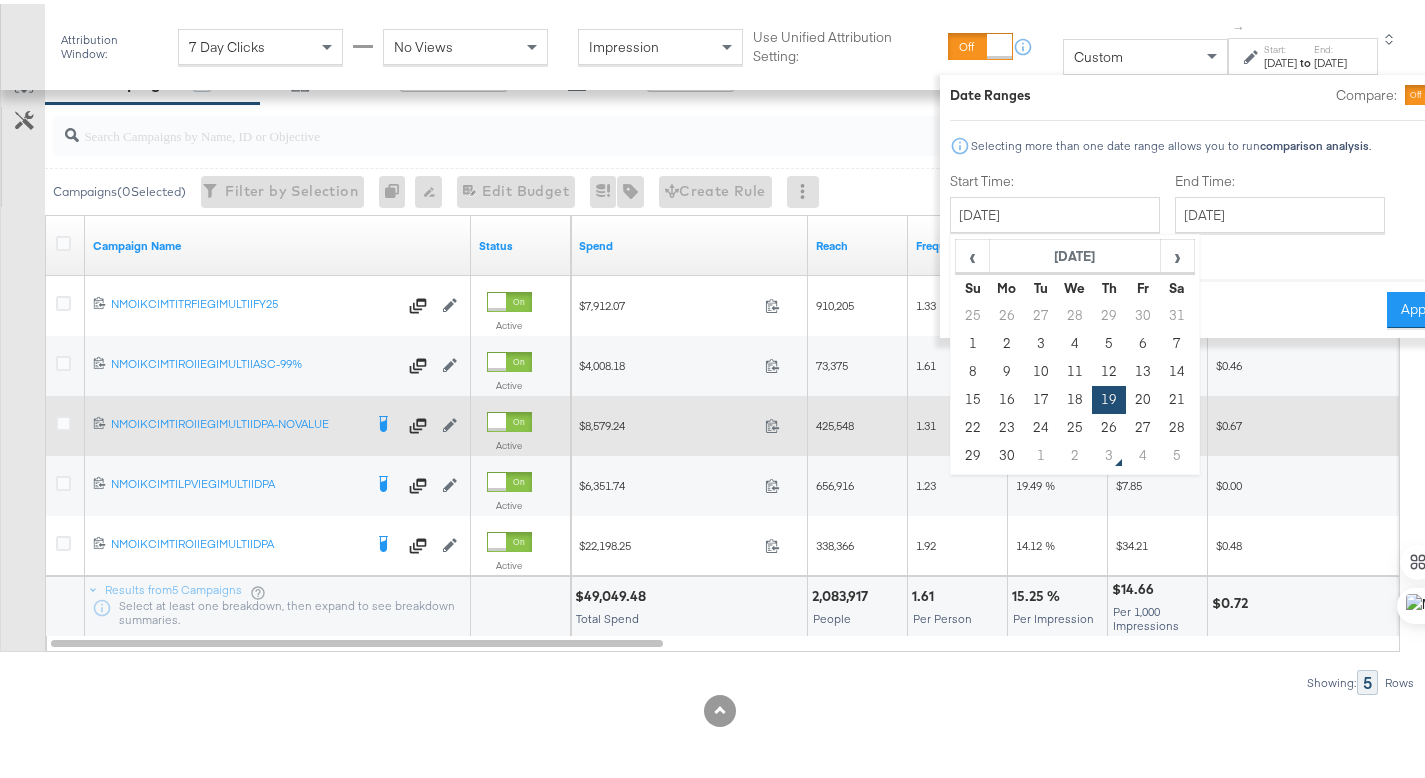 type on "[DATE]" 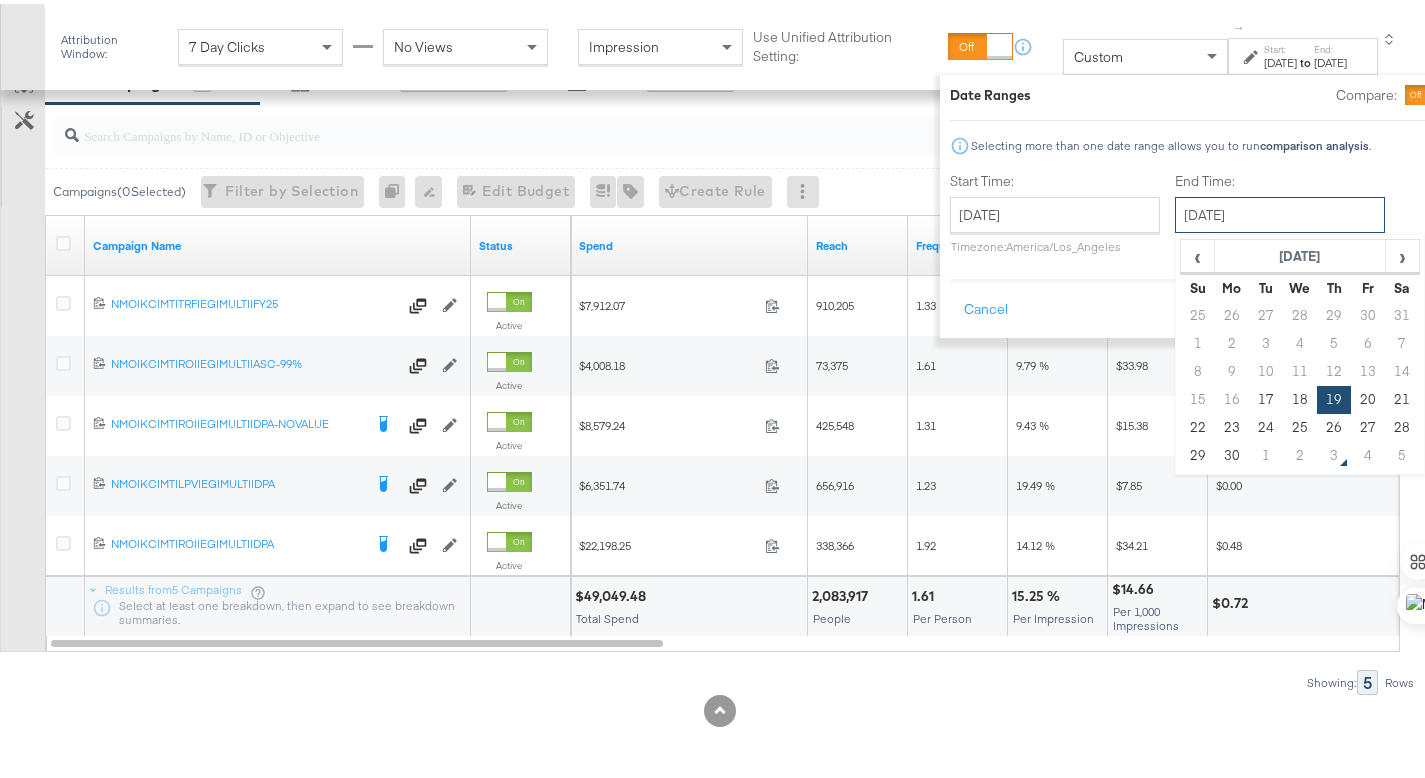 click on "[DATE]" at bounding box center (1280, 211) 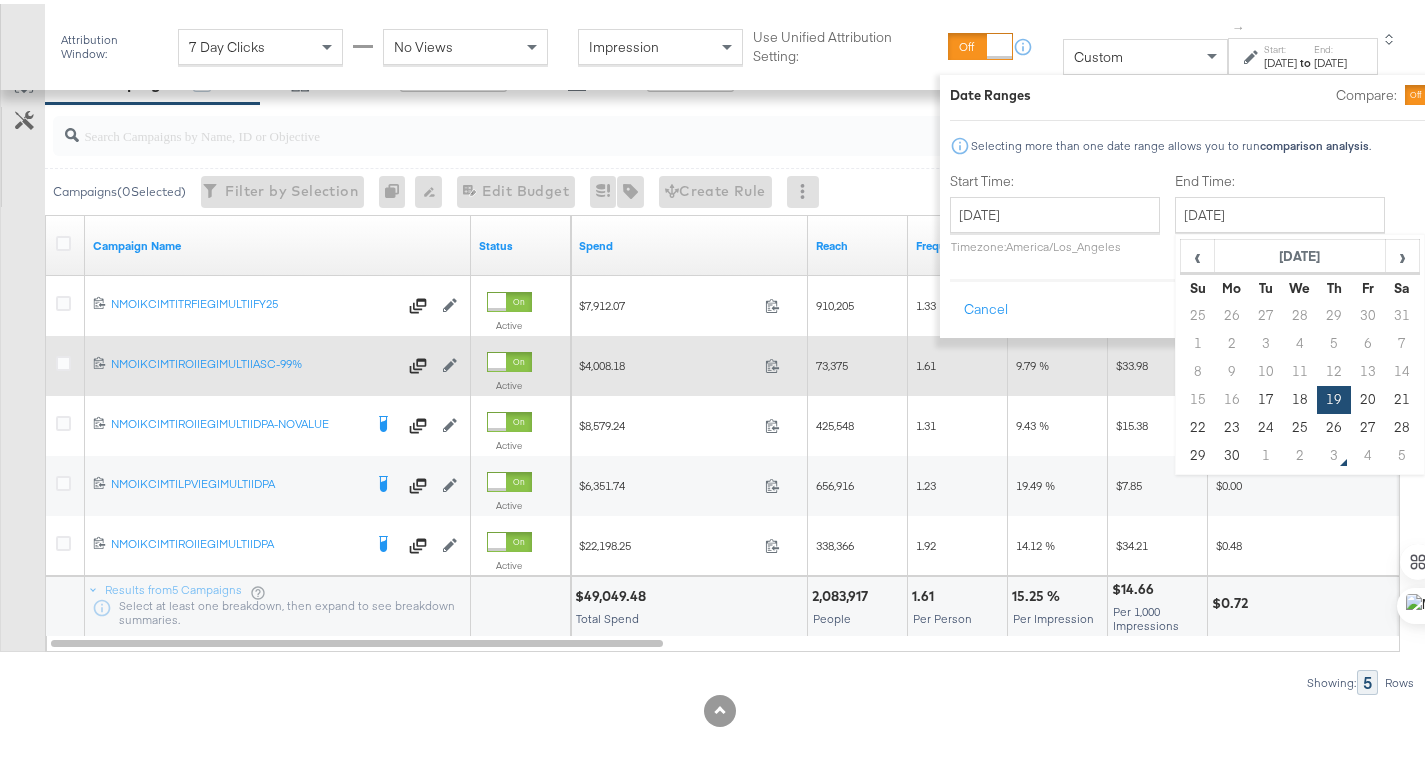 click on "17" at bounding box center (1266, 396) 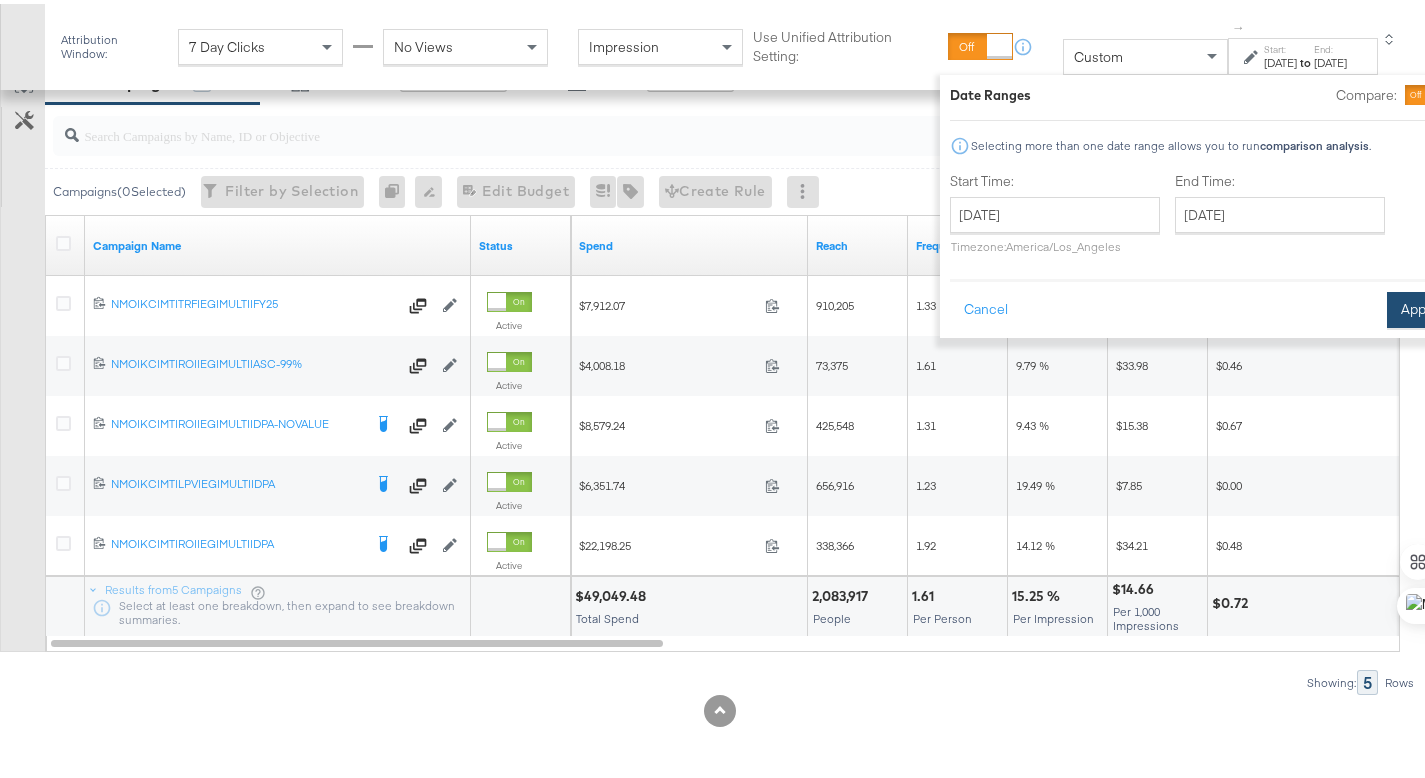 click on "Apply" at bounding box center [1418, 306] 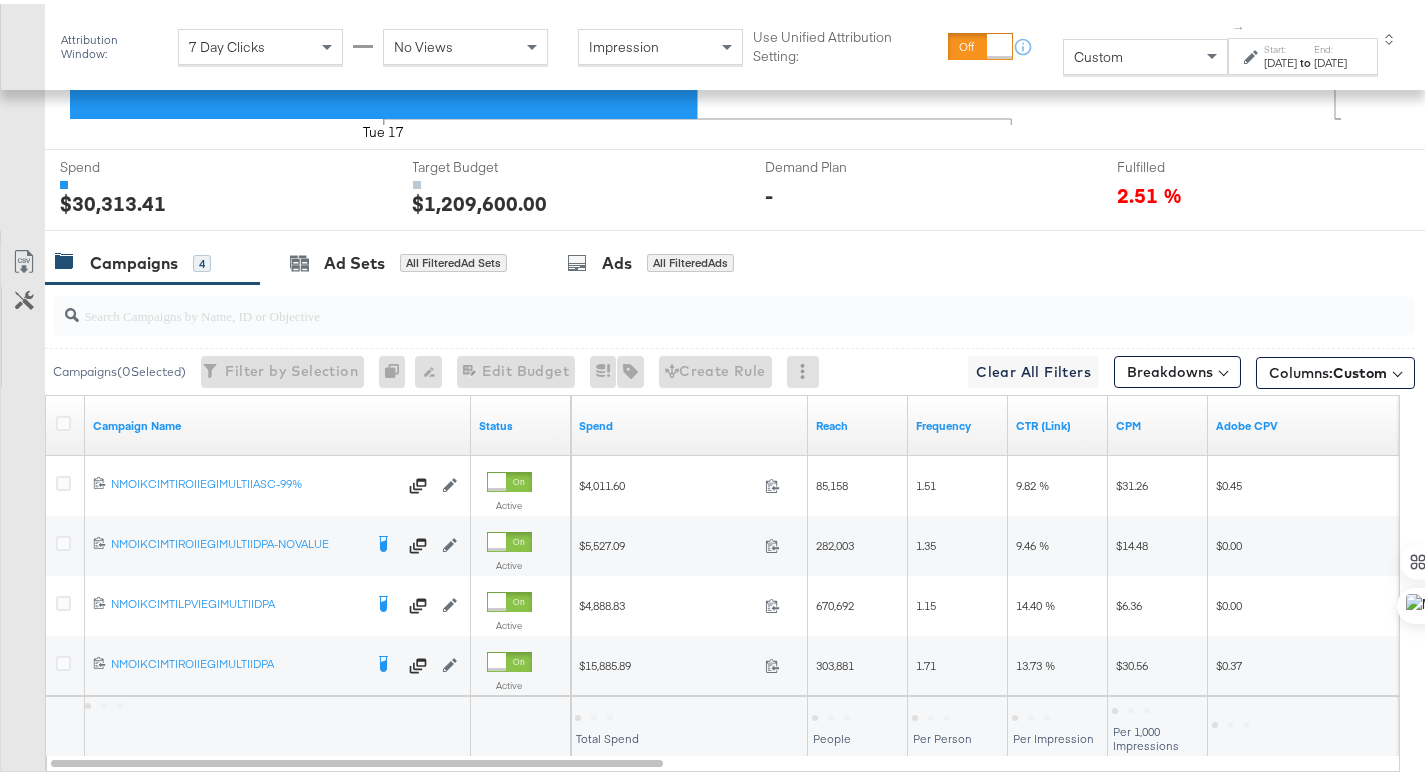 scroll, scrollTop: 1162, scrollLeft: 0, axis: vertical 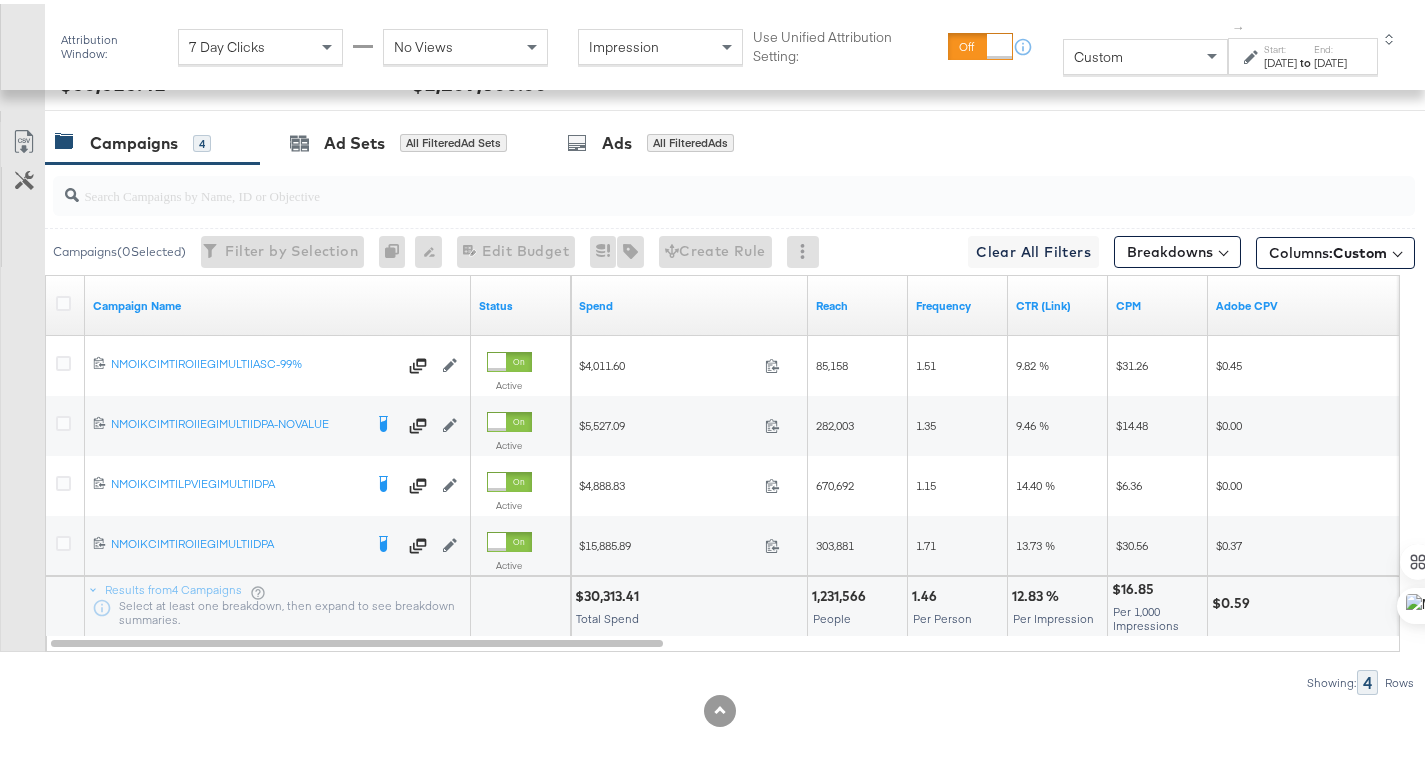 click on "to" at bounding box center [1305, 58] 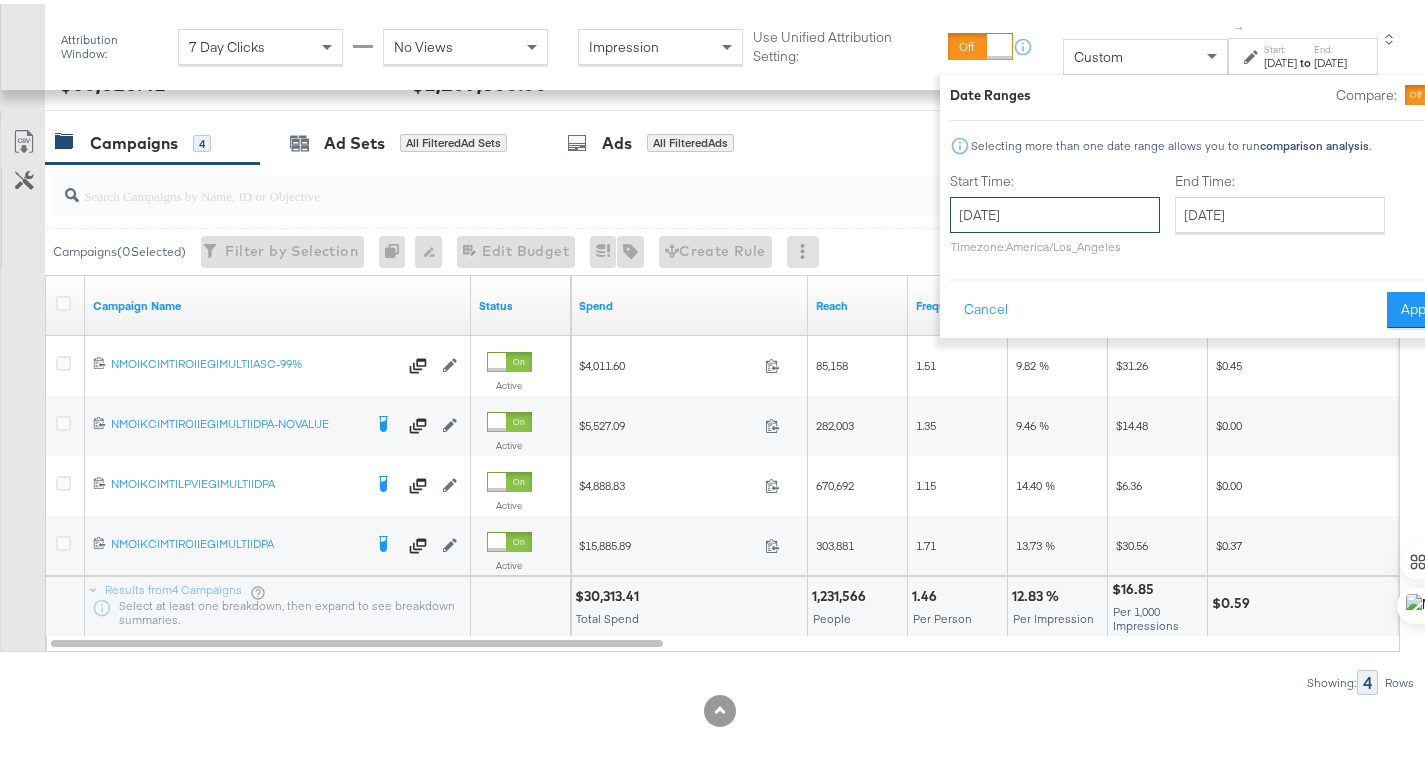 click on "[DATE]" at bounding box center (1055, 211) 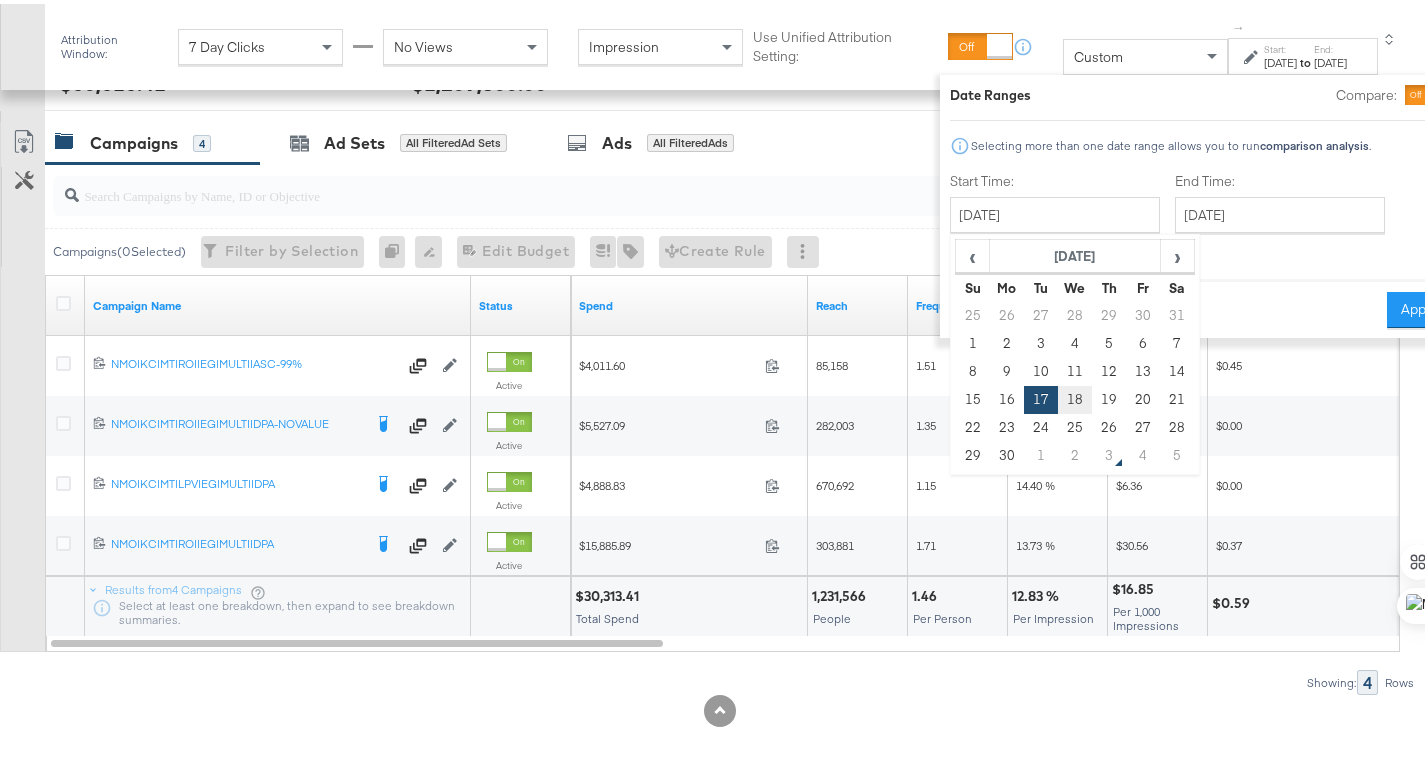 click on "18" at bounding box center (1075, 396) 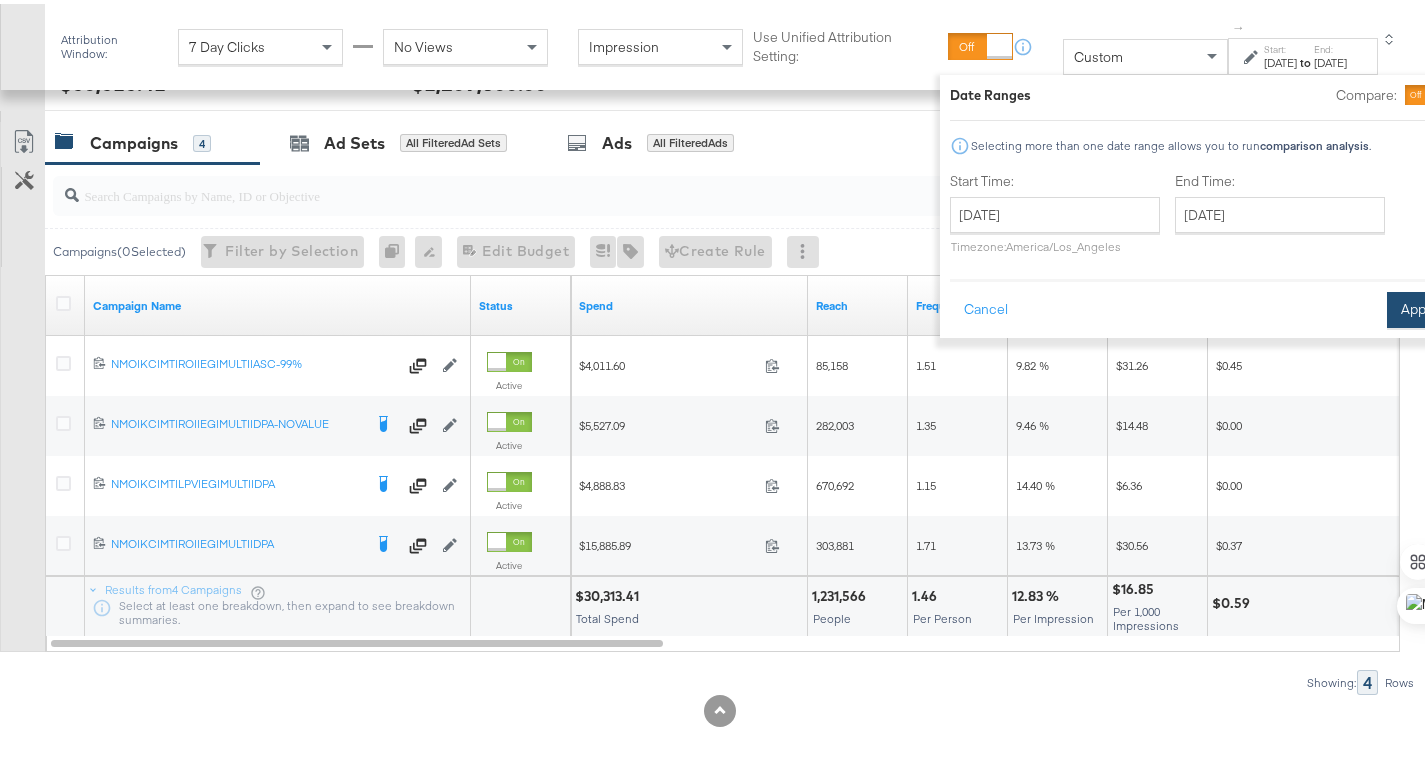 click on "Apply" at bounding box center (1418, 306) 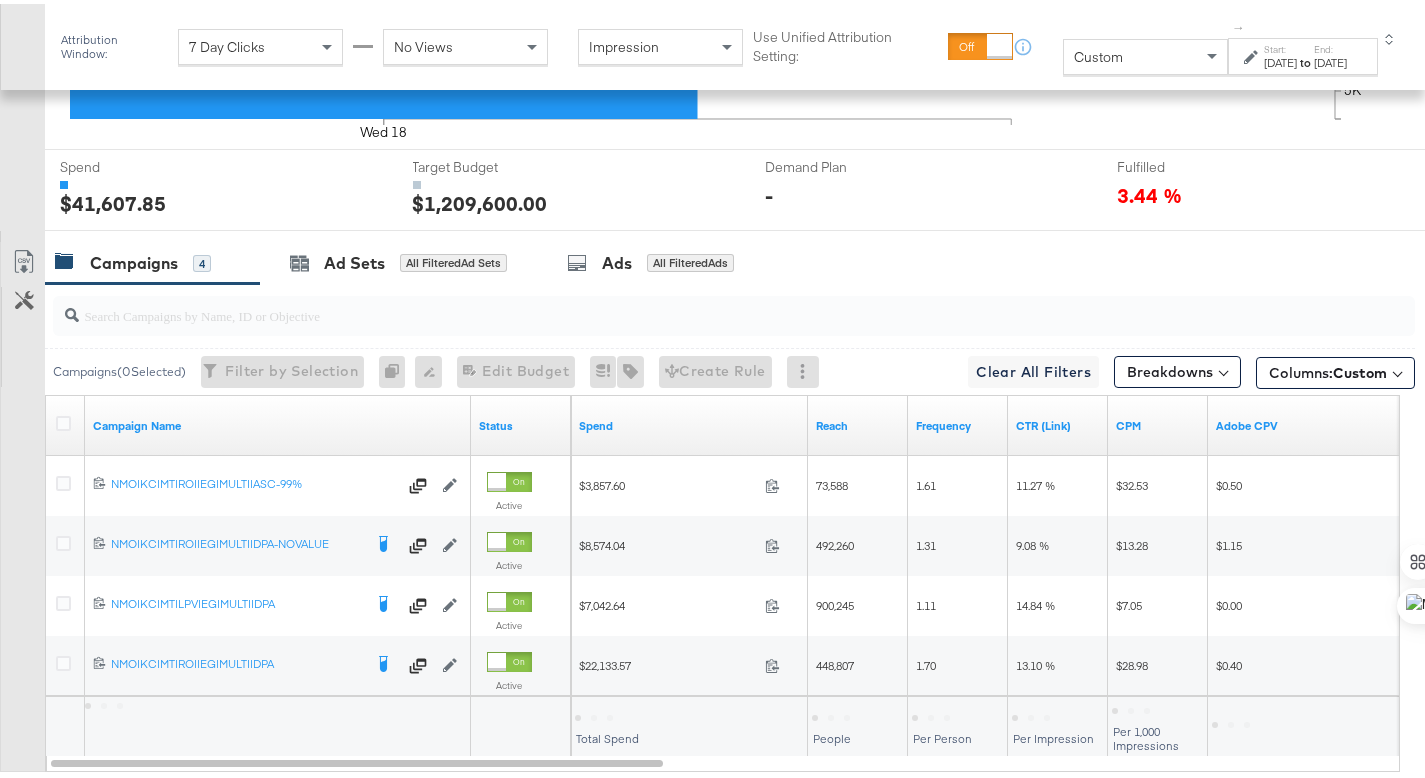 scroll, scrollTop: 1162, scrollLeft: 0, axis: vertical 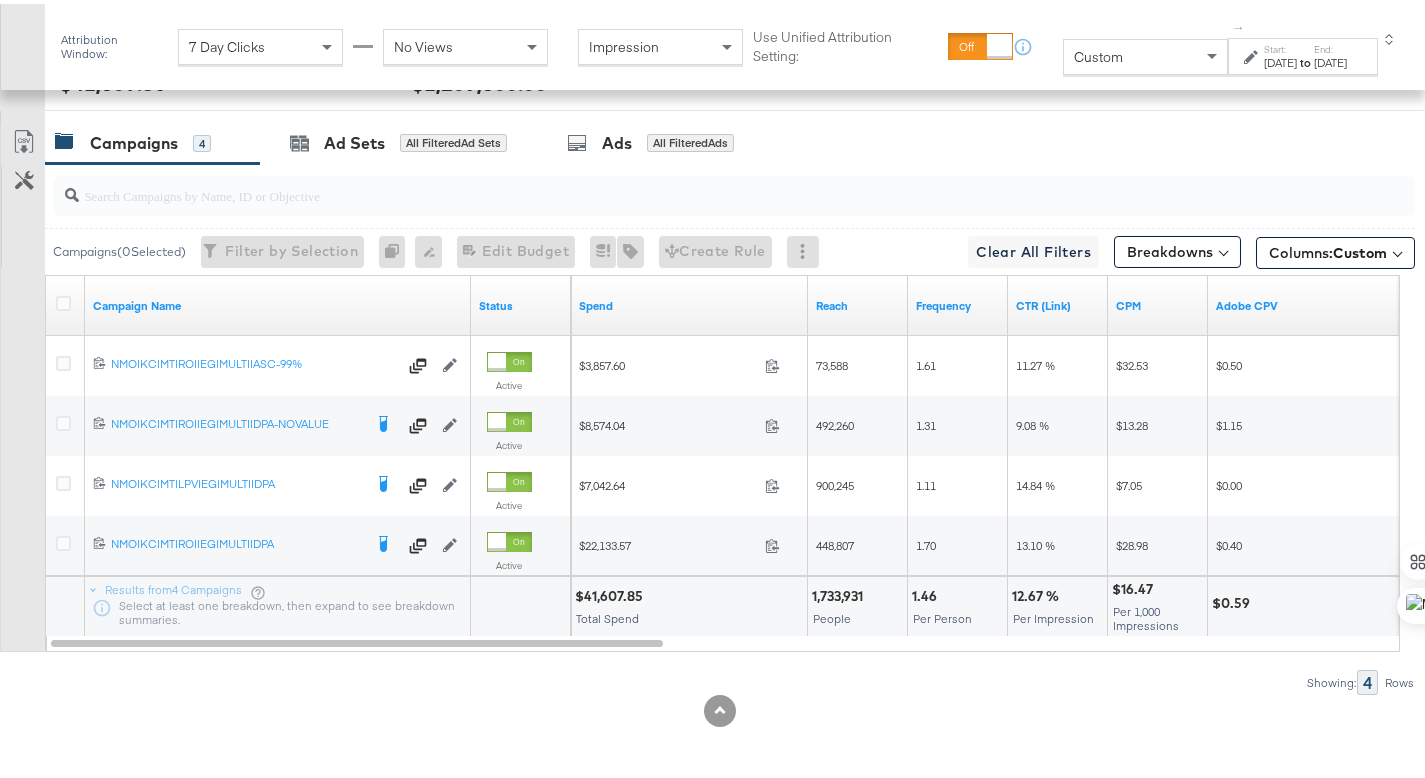 click on "[DATE]" at bounding box center (1280, 59) 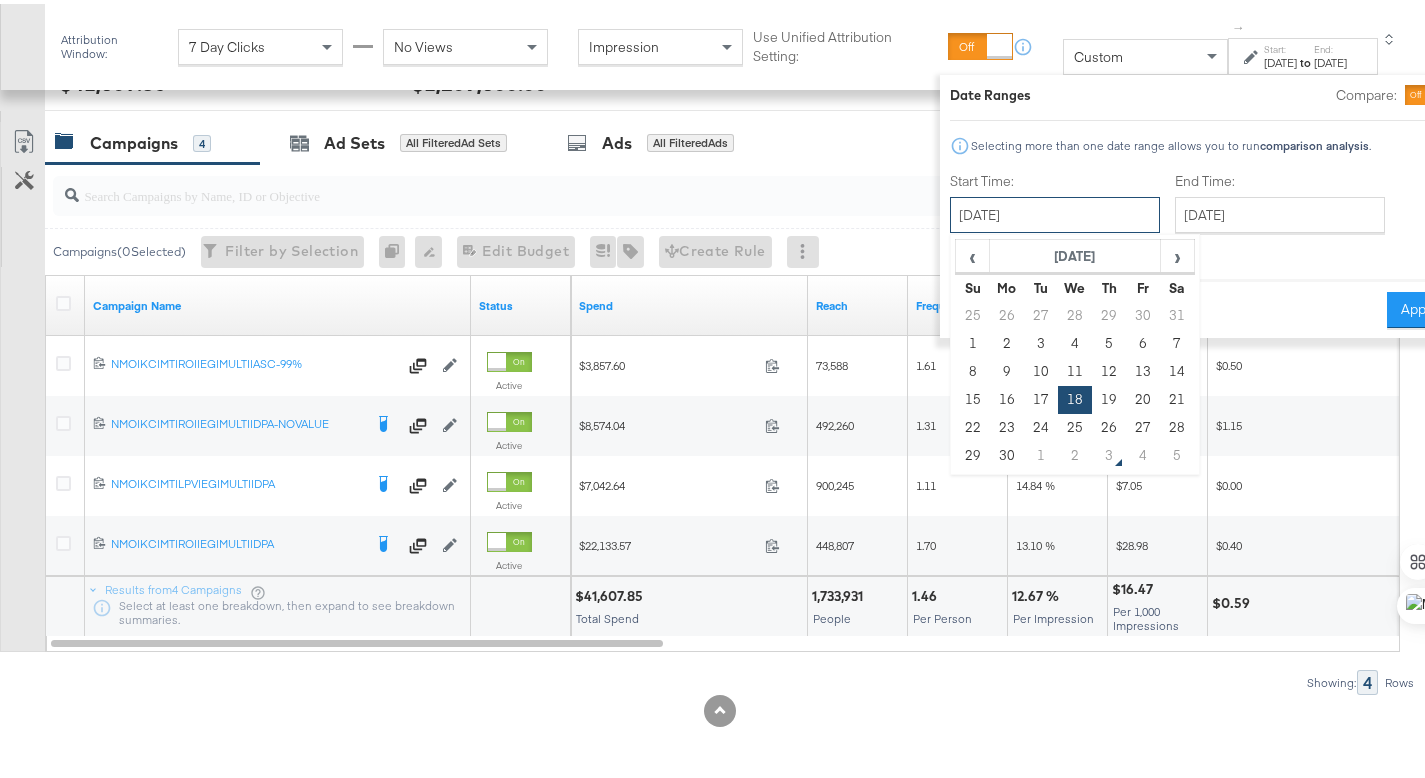 click on "[DATE]" at bounding box center (1055, 211) 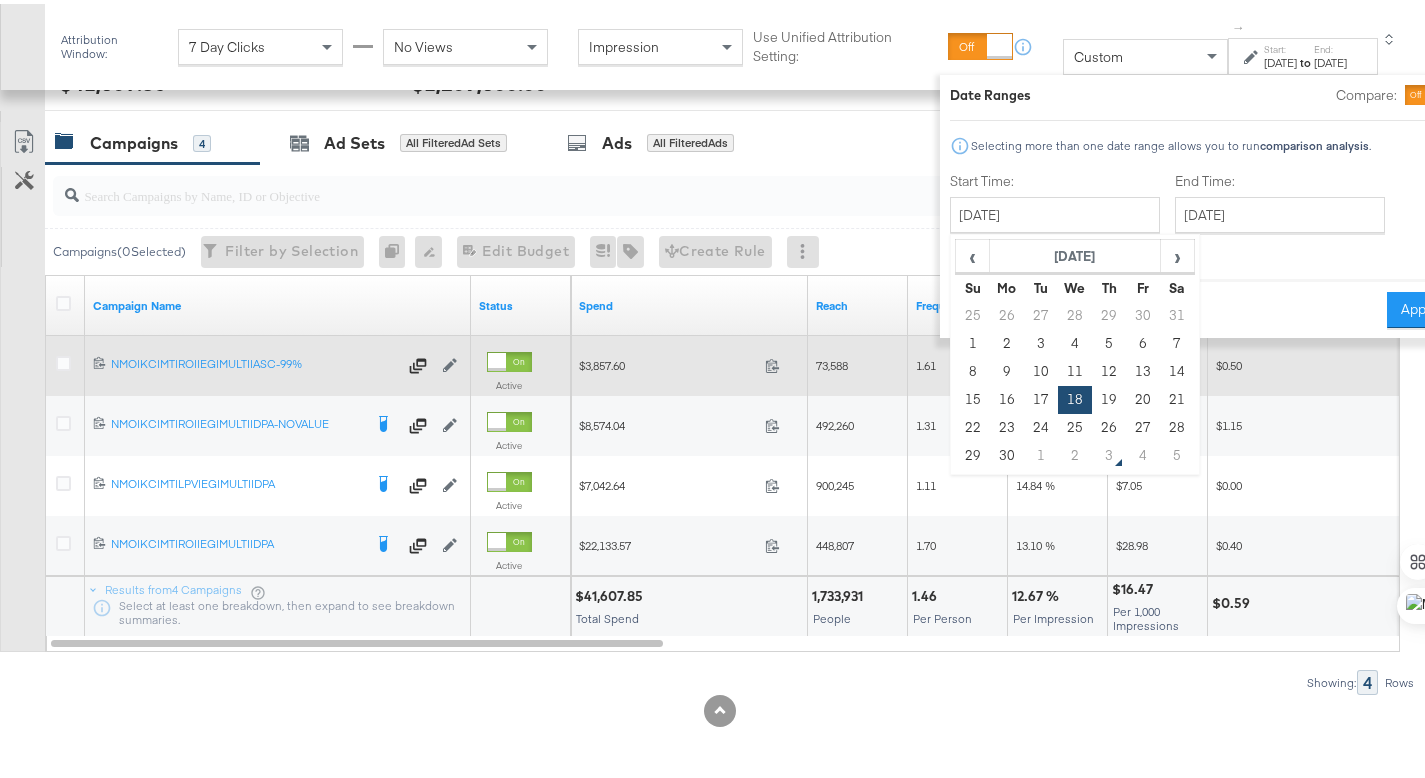 drag, startPoint x: 1050, startPoint y: 389, endPoint x: 1068, endPoint y: 365, distance: 30 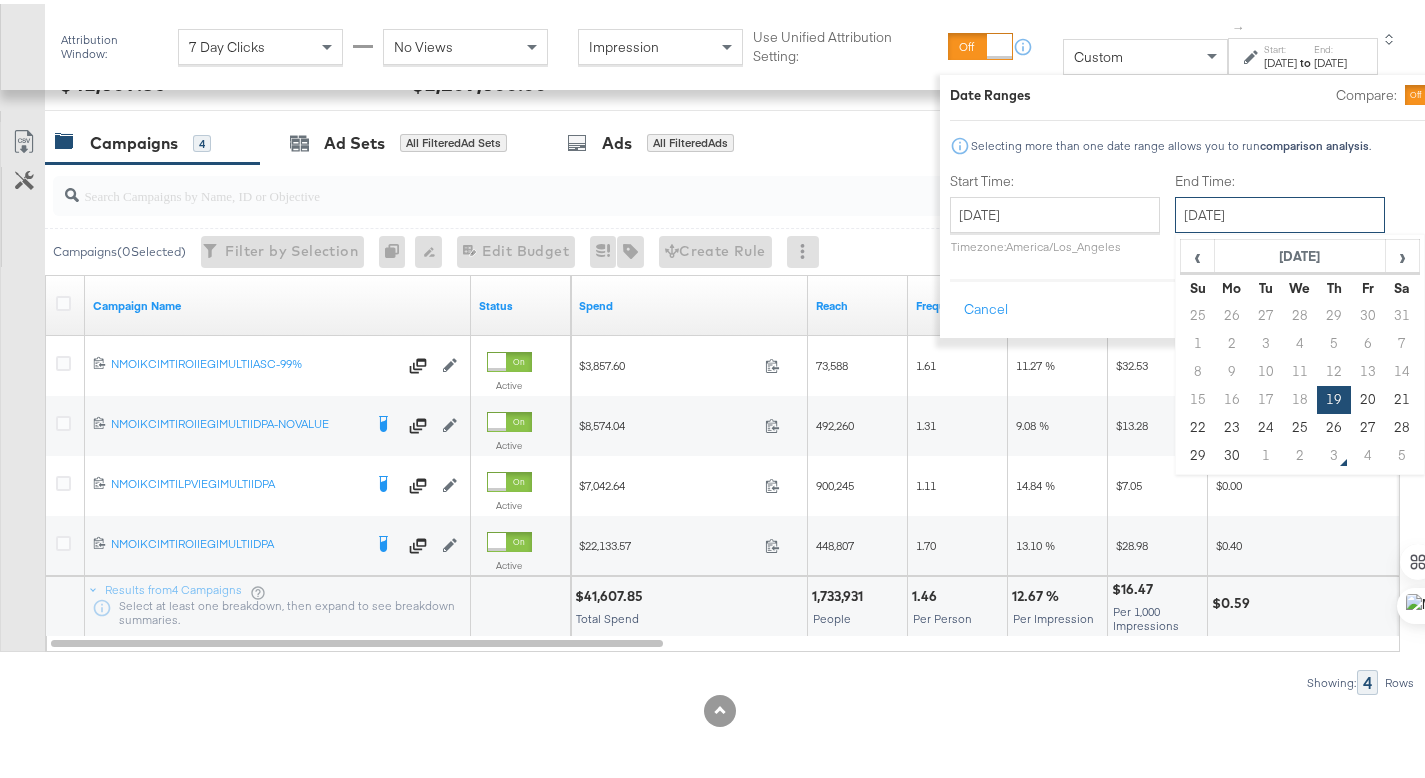 click on "[DATE]" at bounding box center (1280, 211) 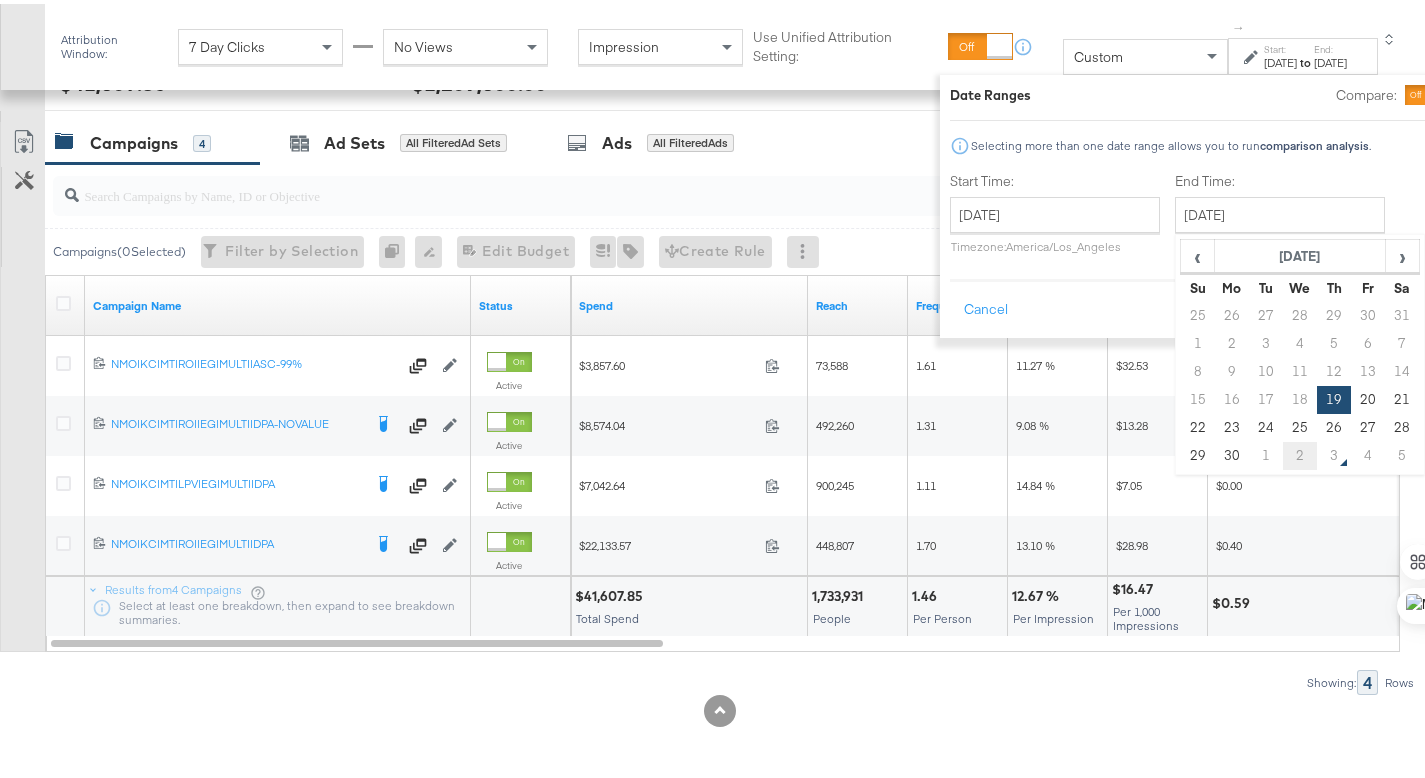 click on "2" at bounding box center (1300, 452) 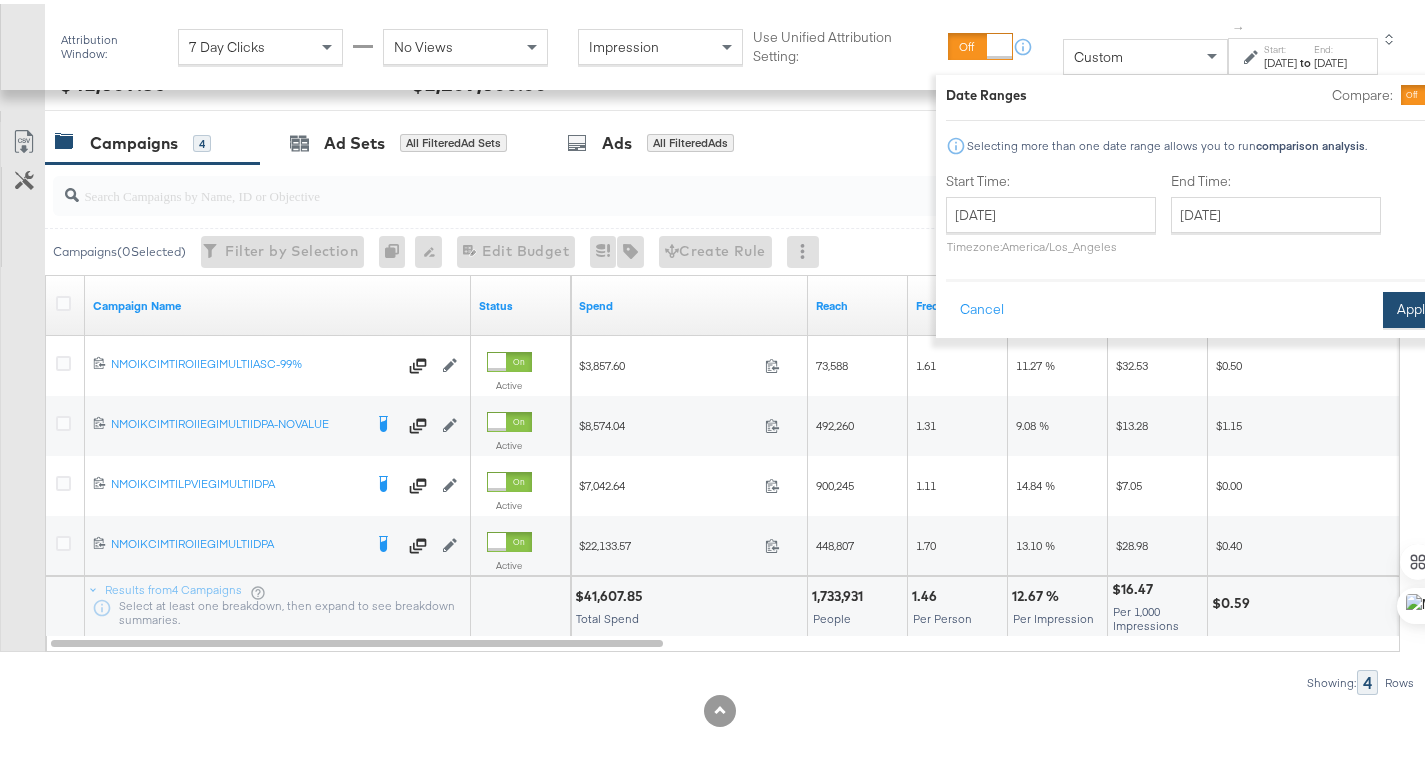 click on "Apply" at bounding box center (1414, 306) 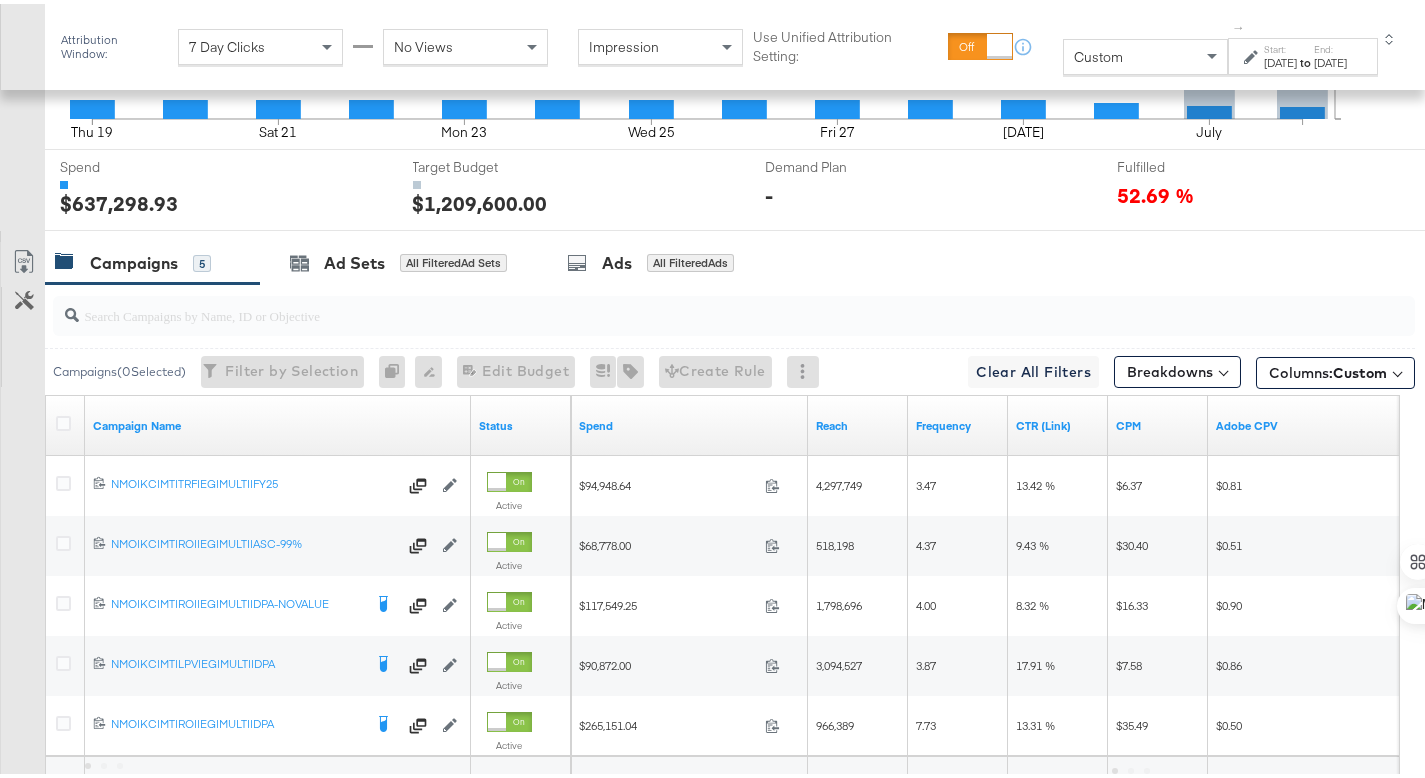 scroll, scrollTop: 1162, scrollLeft: 0, axis: vertical 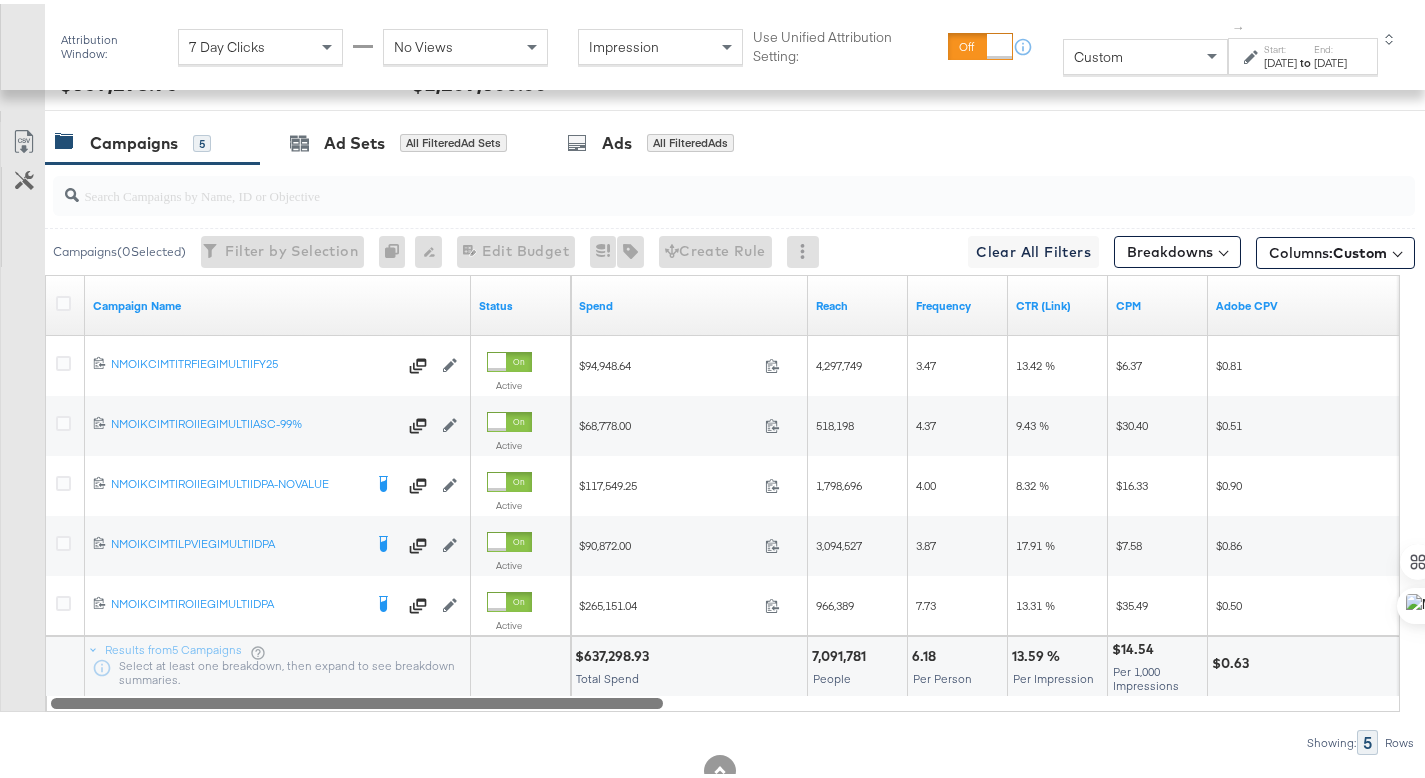 click at bounding box center [357, 698] 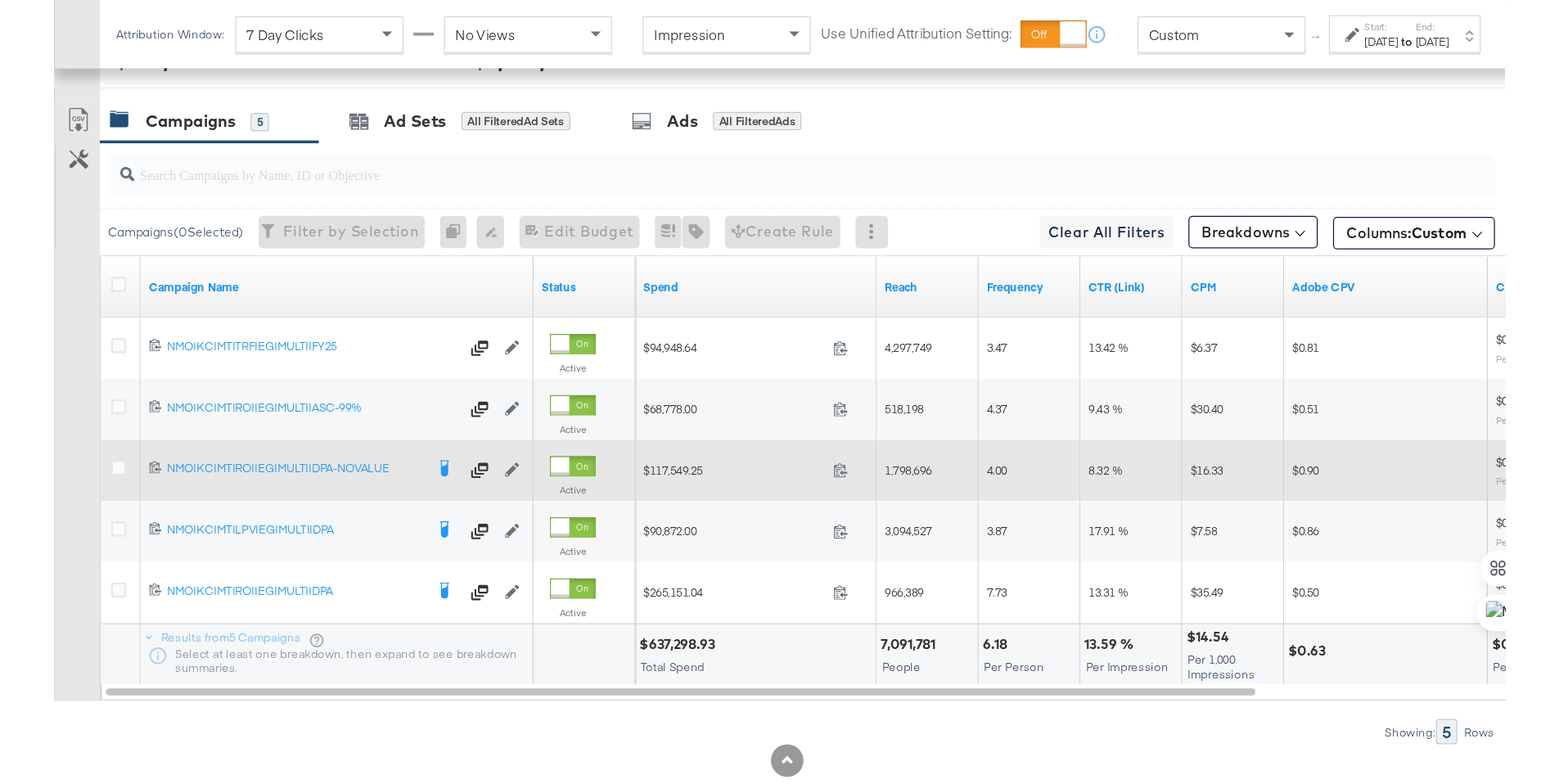 scroll, scrollTop: 688, scrollLeft: 0, axis: vertical 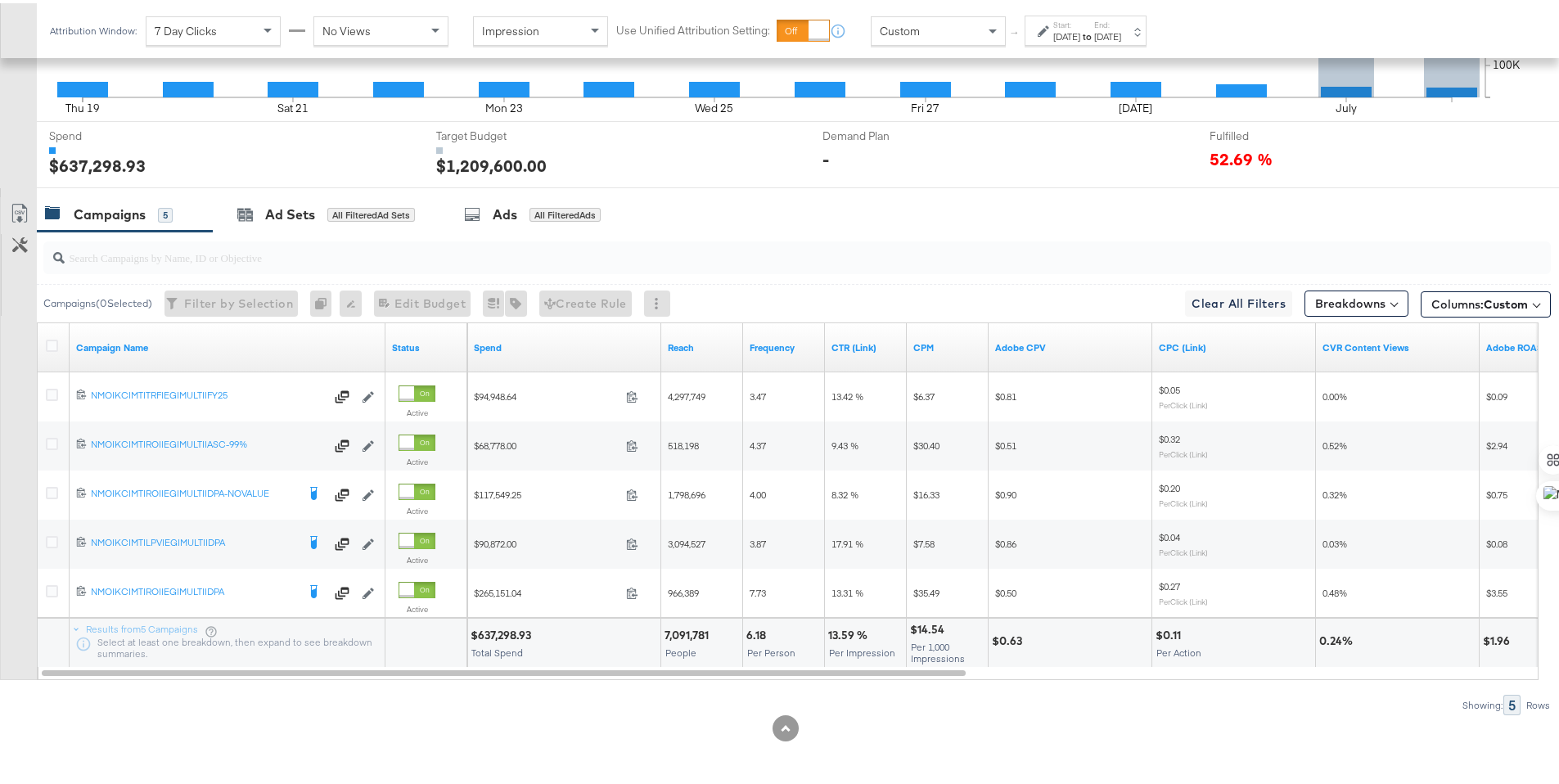 click on "Demand Plan Demand Plan -" at bounding box center (998, 151) 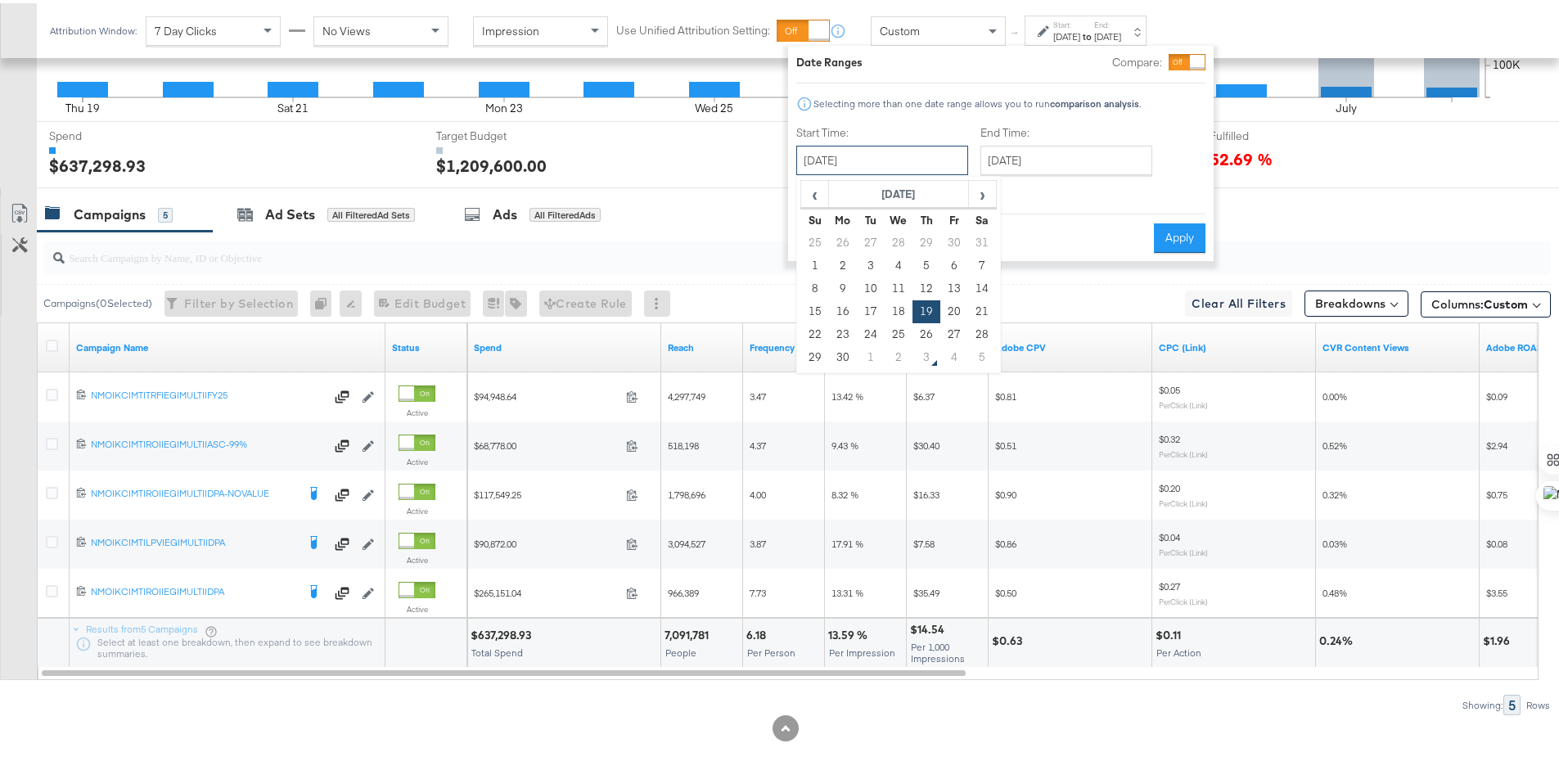 click on "[DATE]" at bounding box center (882, 157) 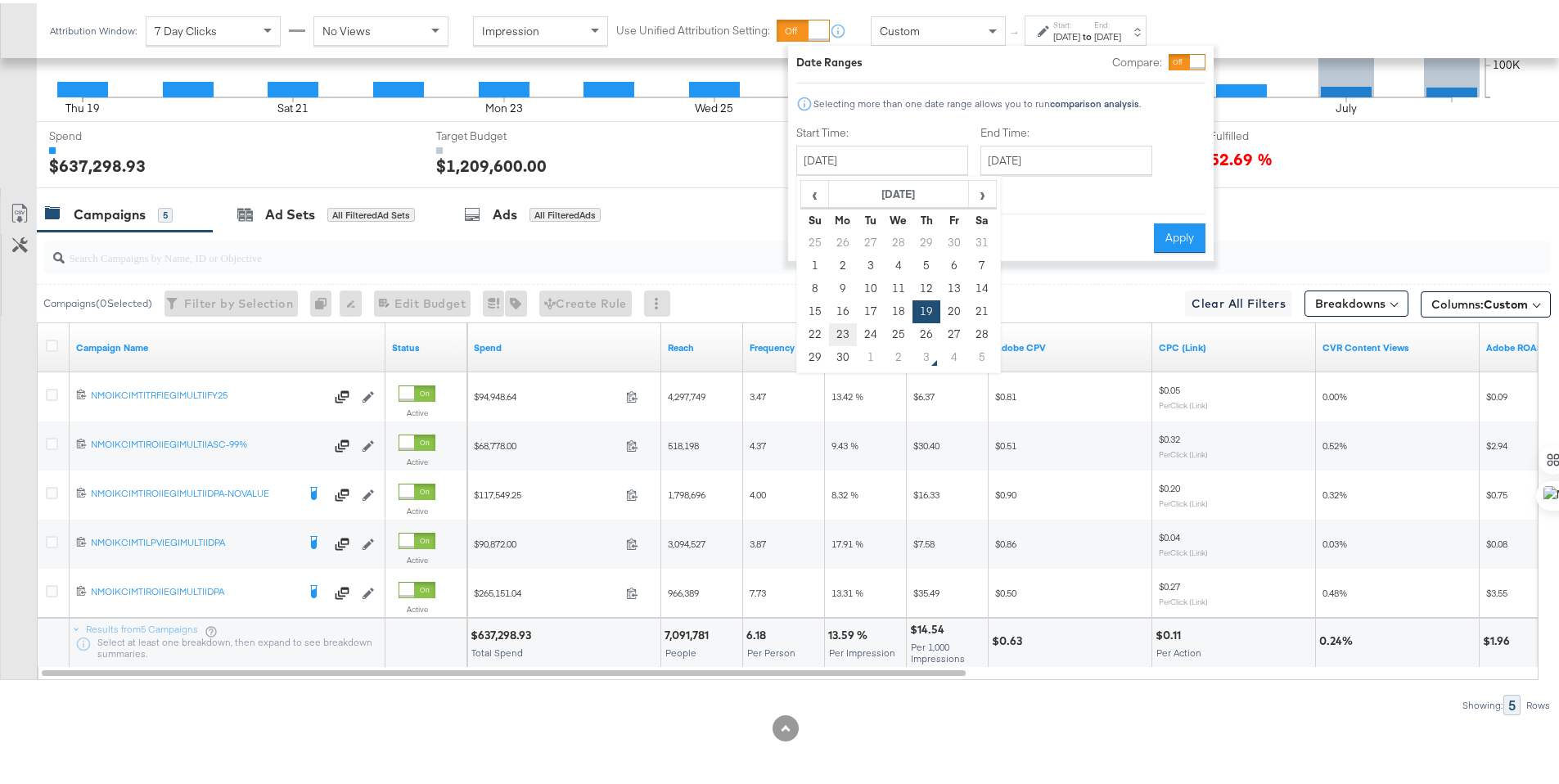 click on "23" at bounding box center [843, 331] 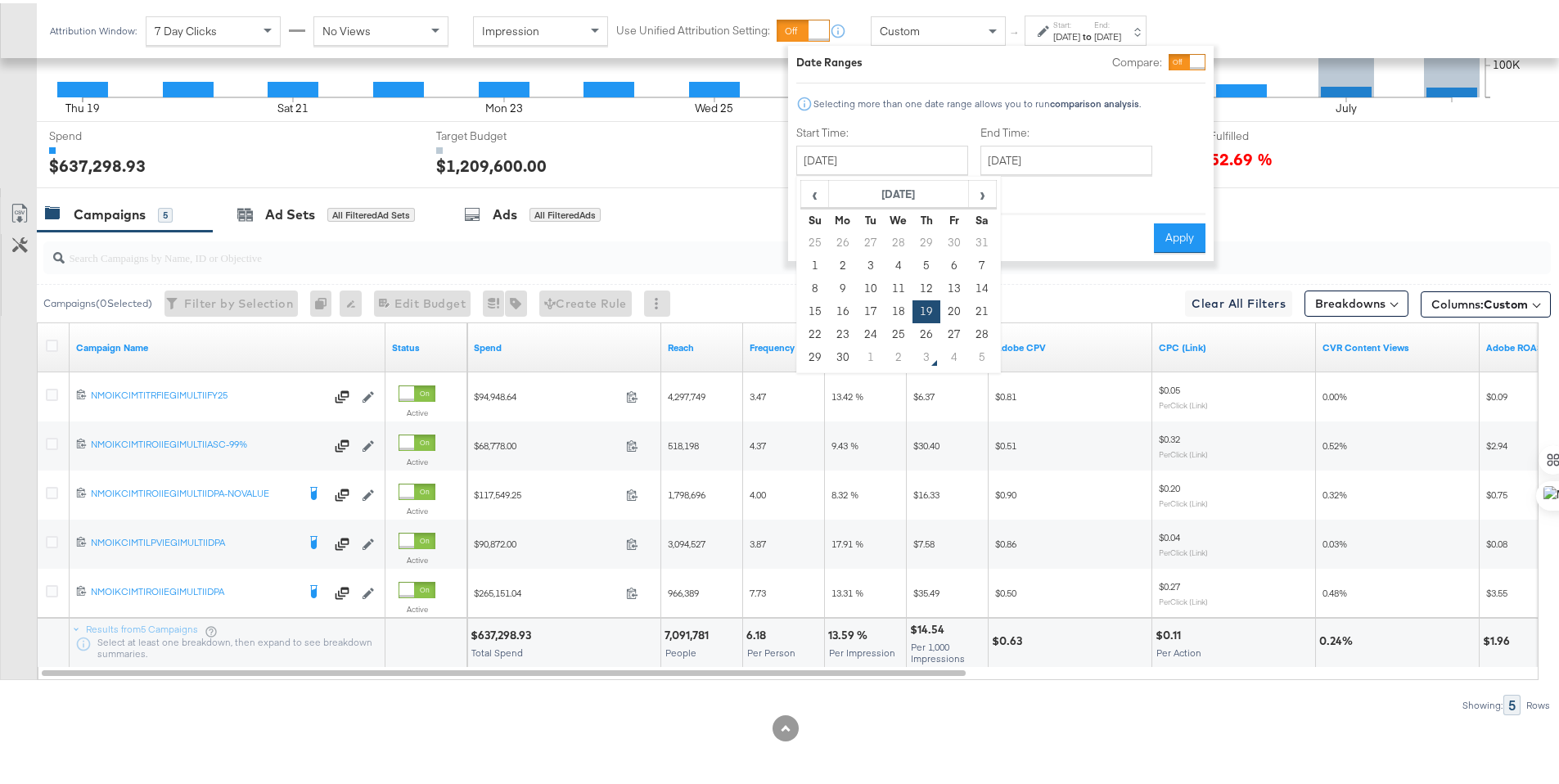 type on "[DATE]" 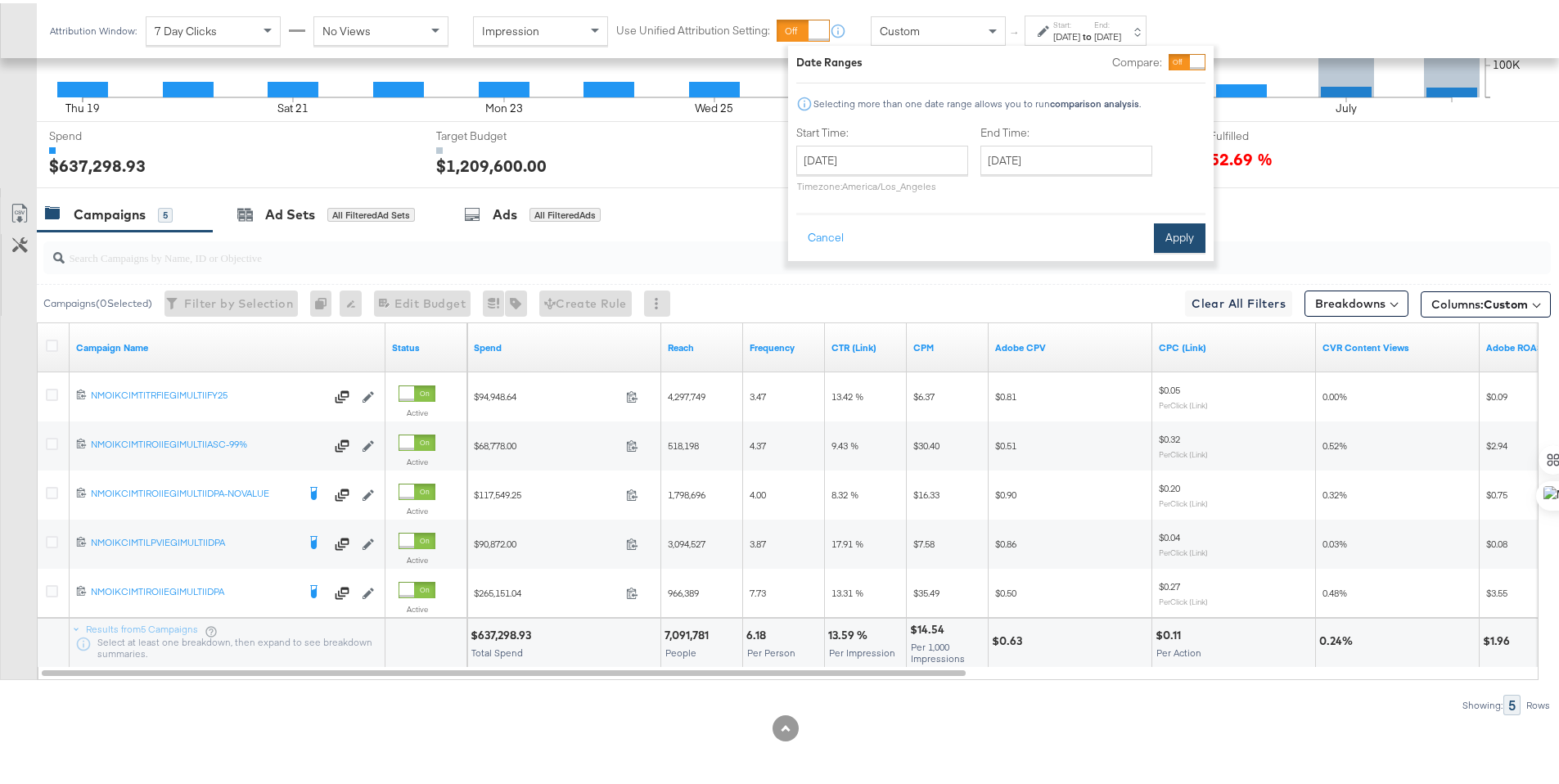 click on "Apply" at bounding box center [1179, 235] 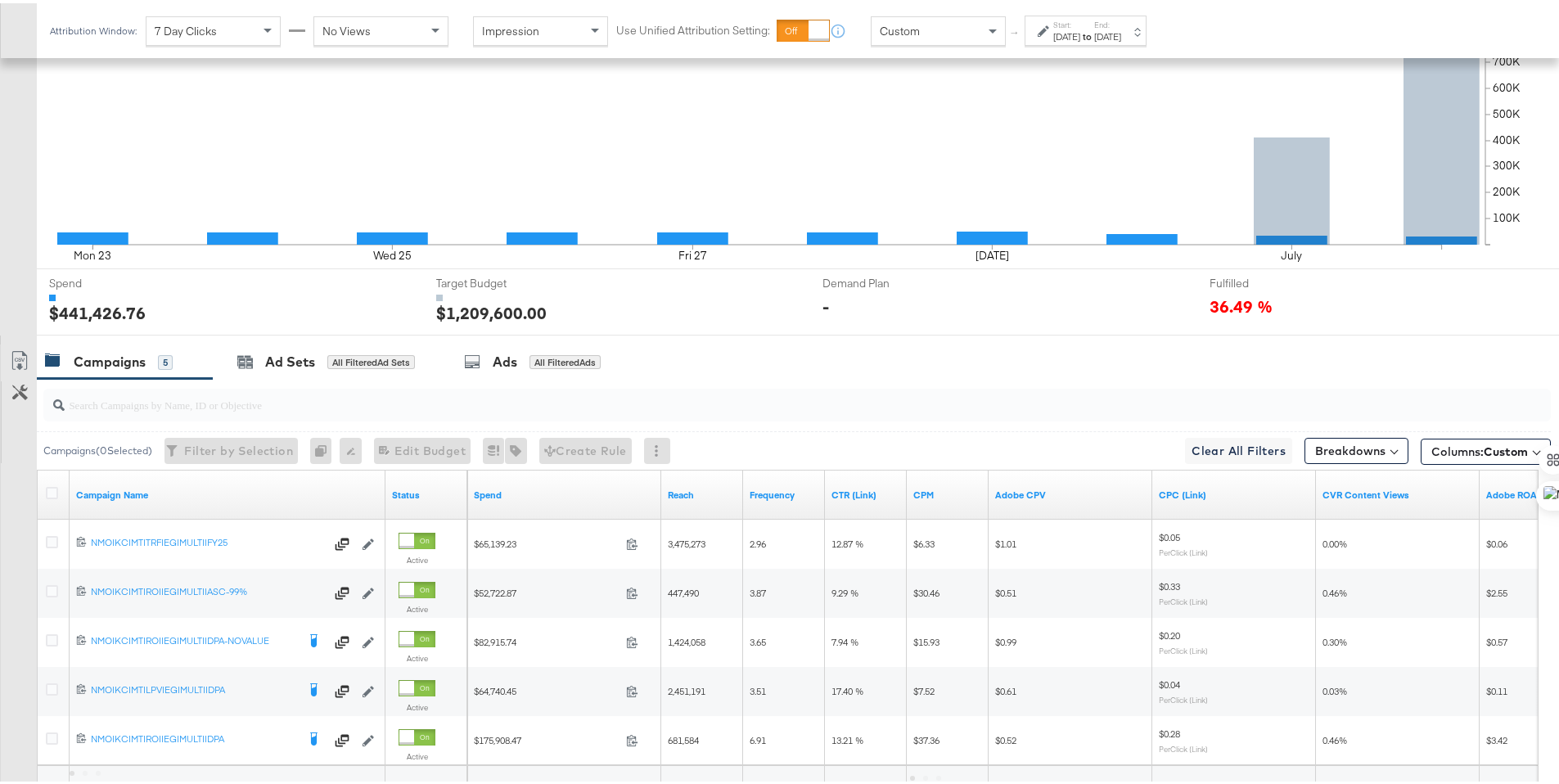 scroll, scrollTop: 688, scrollLeft: 0, axis: vertical 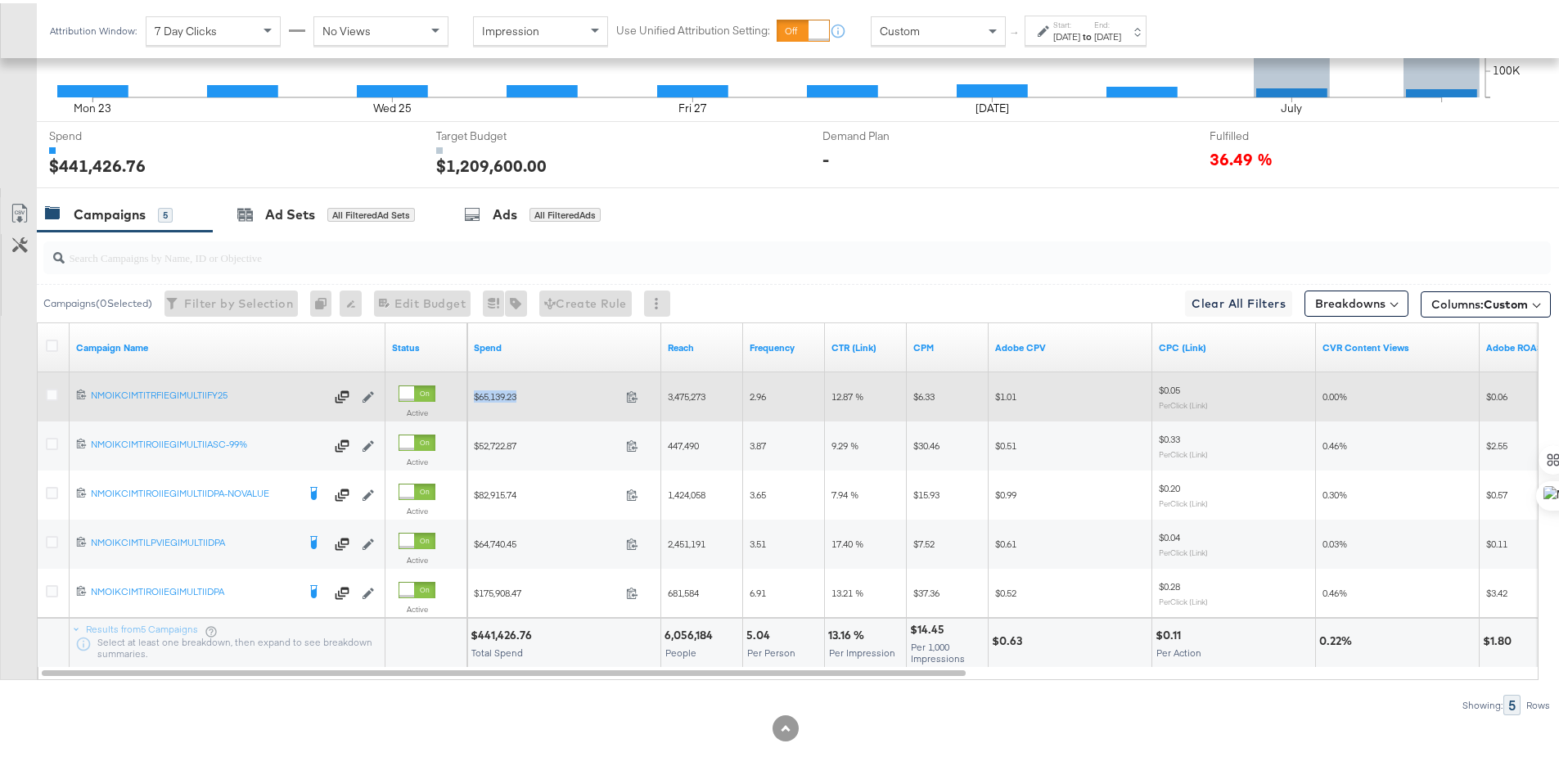 drag, startPoint x: 529, startPoint y: 390, endPoint x: 471, endPoint y: 397, distance: 58.420887 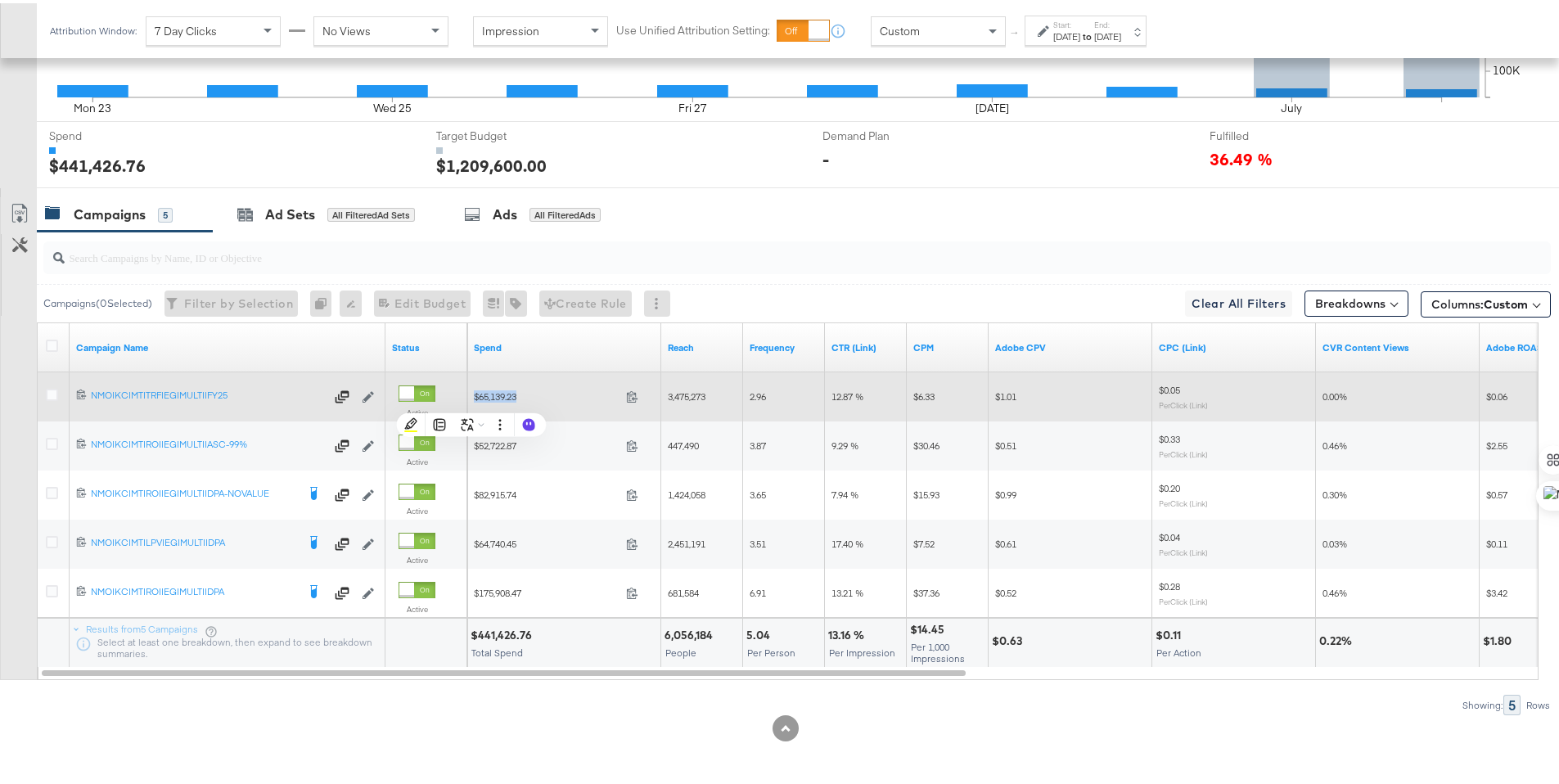copy on "$65,139.23" 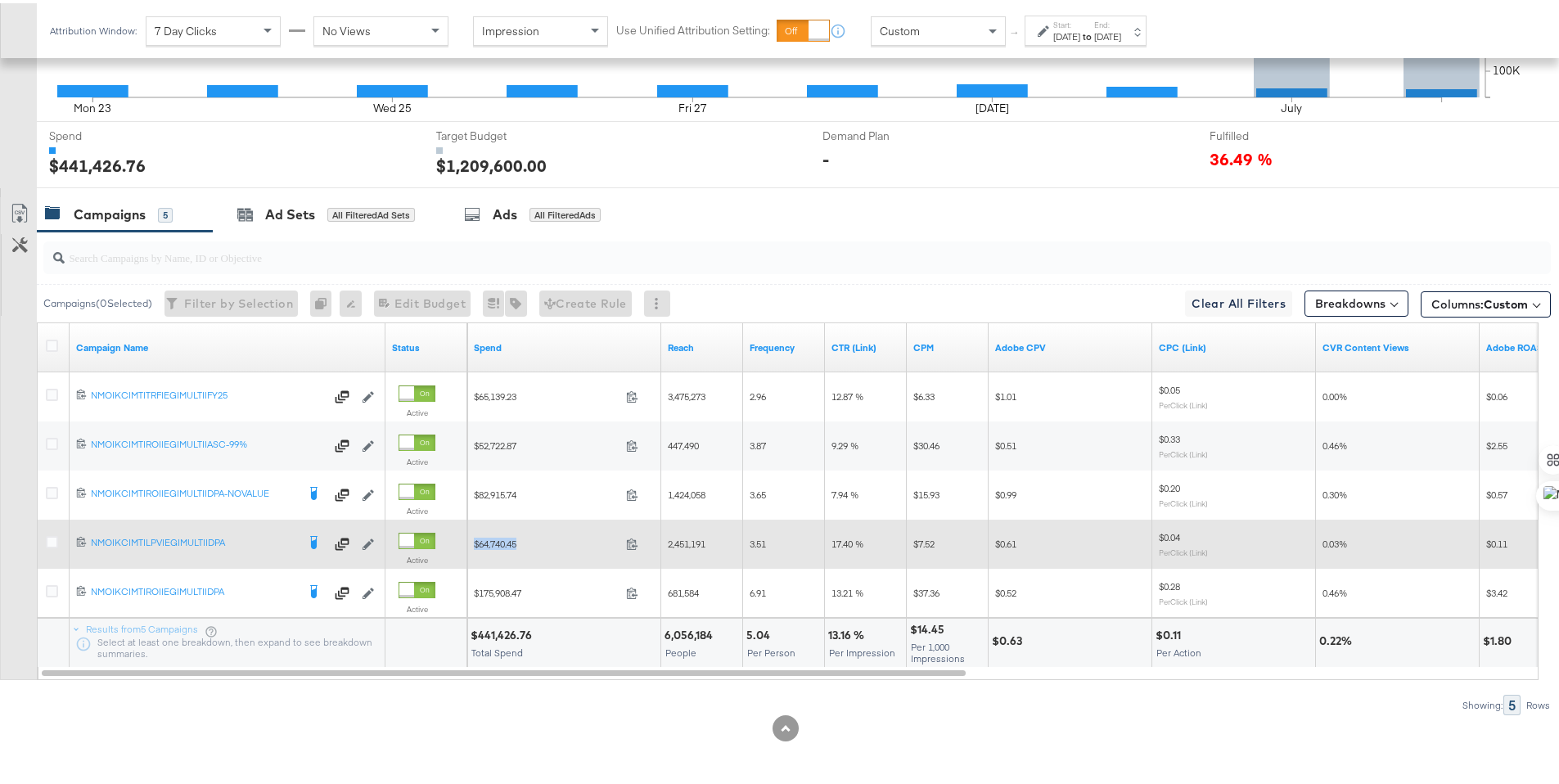 drag, startPoint x: 518, startPoint y: 541, endPoint x: 476, endPoint y: 543, distance: 42.047592 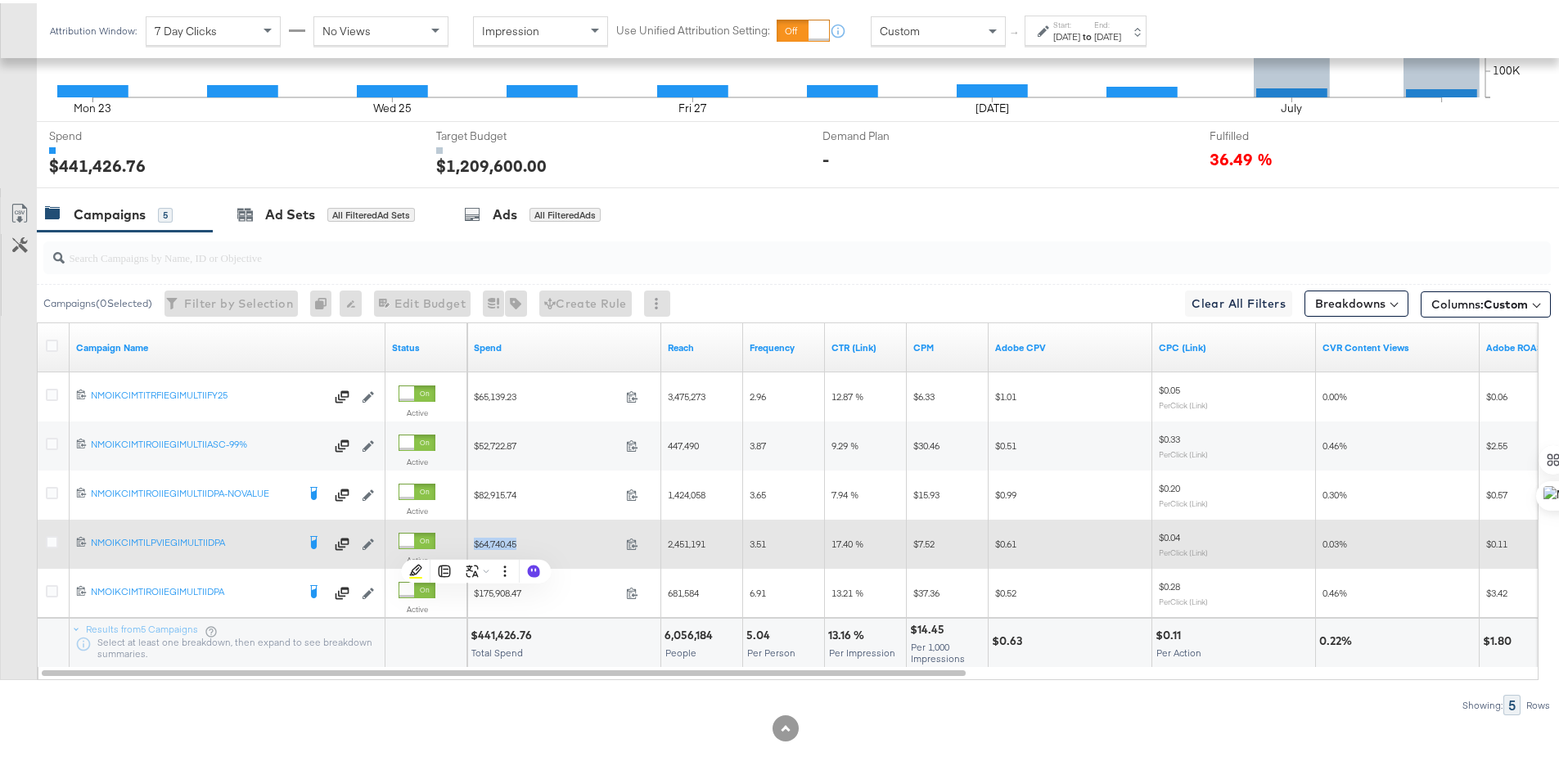 copy on "$64,740.45" 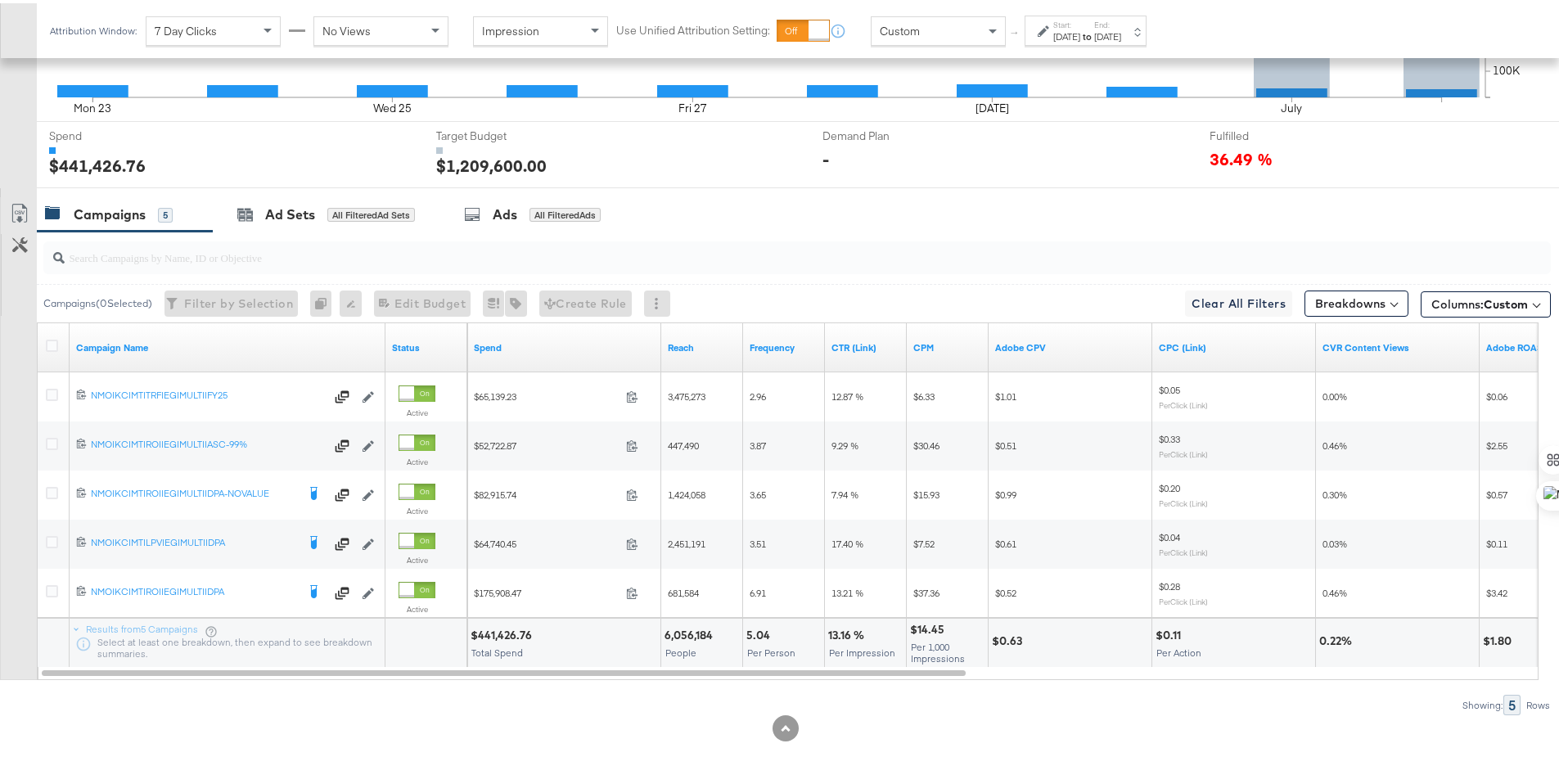 click on "[DATE]" at bounding box center (1107, 34) 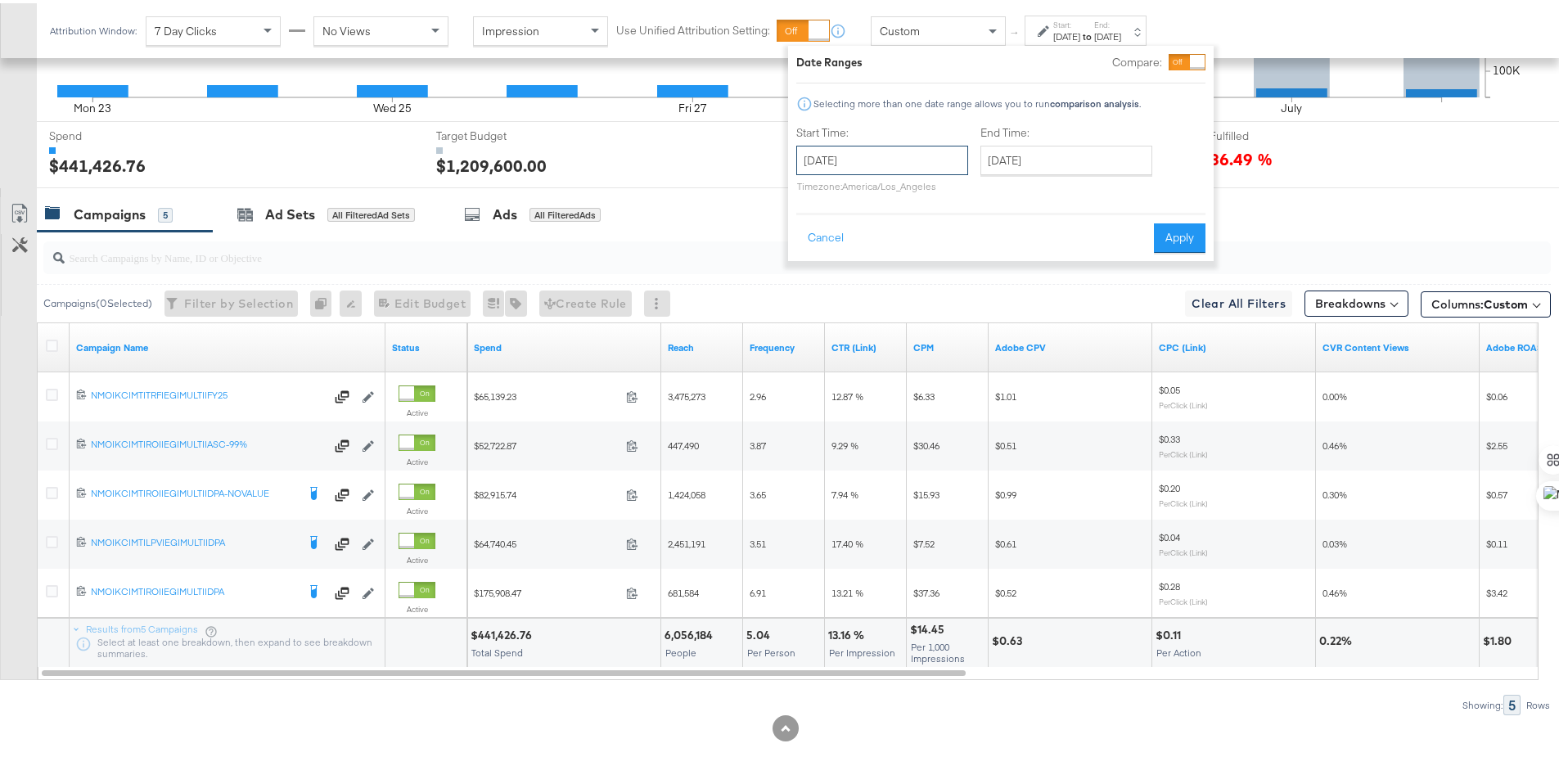 click on "[DATE]" at bounding box center (882, 157) 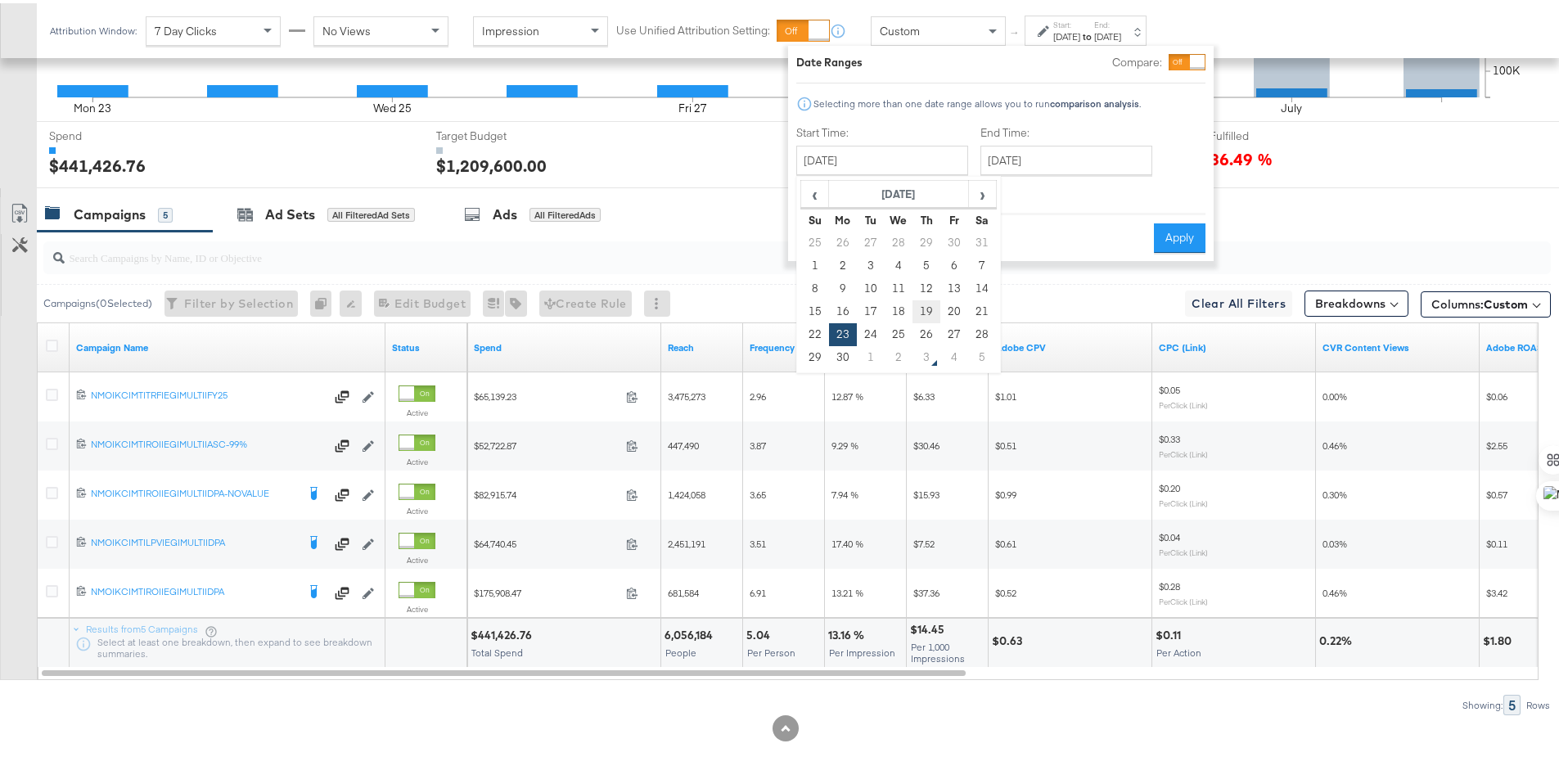 click on "19" at bounding box center (926, 309) 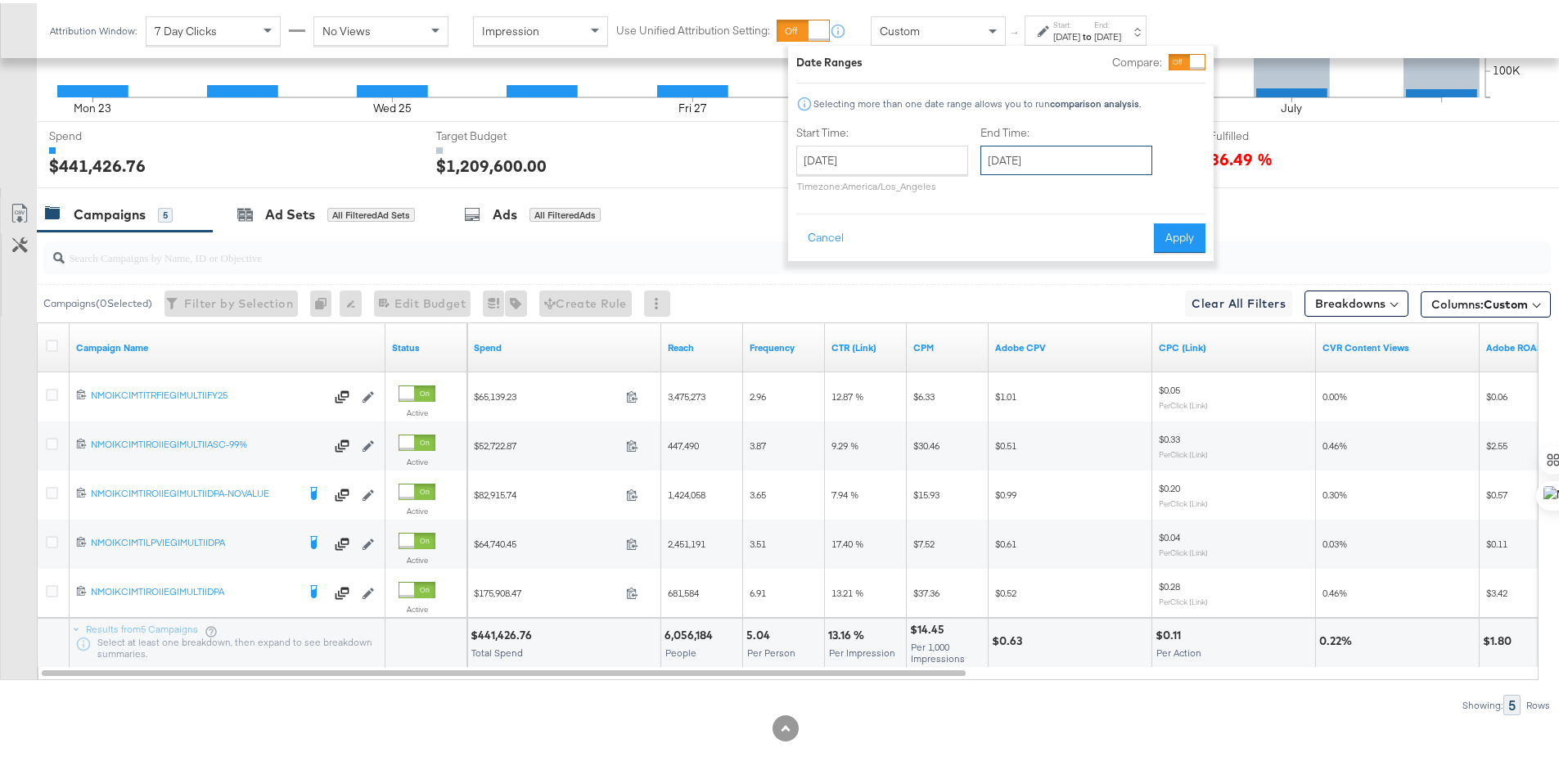 click on "[DATE]" at bounding box center [1066, 157] 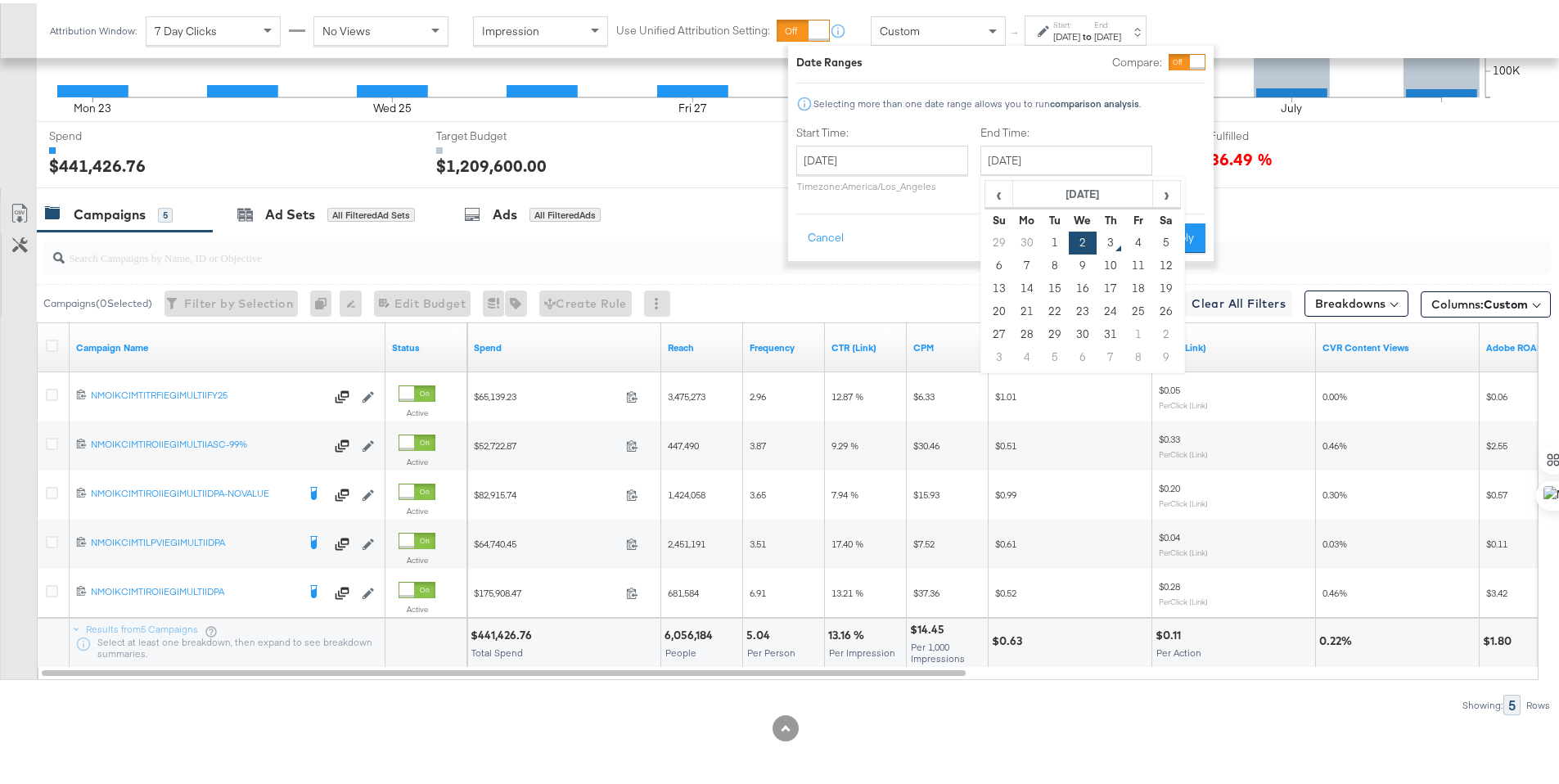 click on "Cancel Apply" at bounding box center (1001, 229) 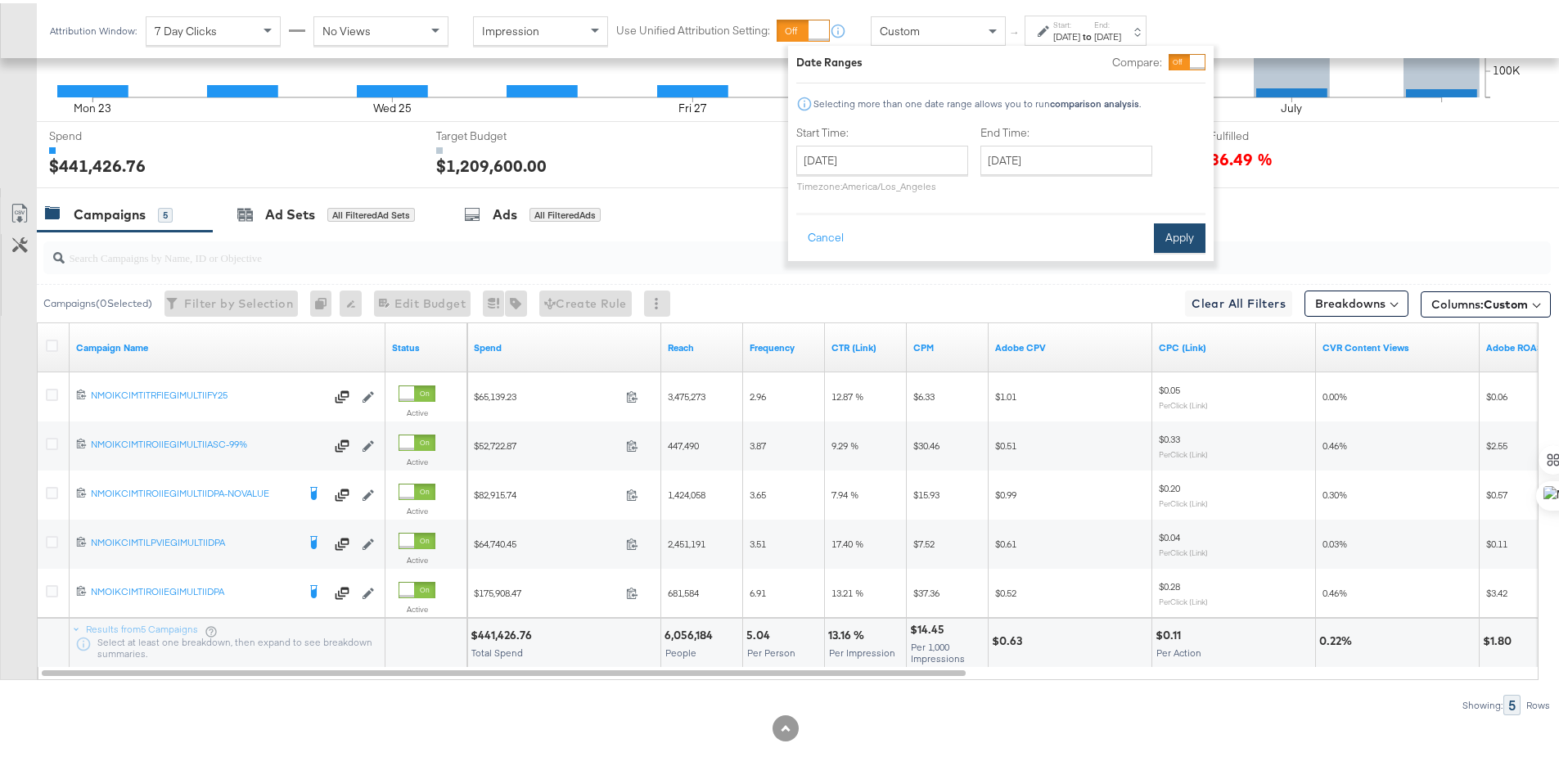 click on "Apply" at bounding box center [1179, 235] 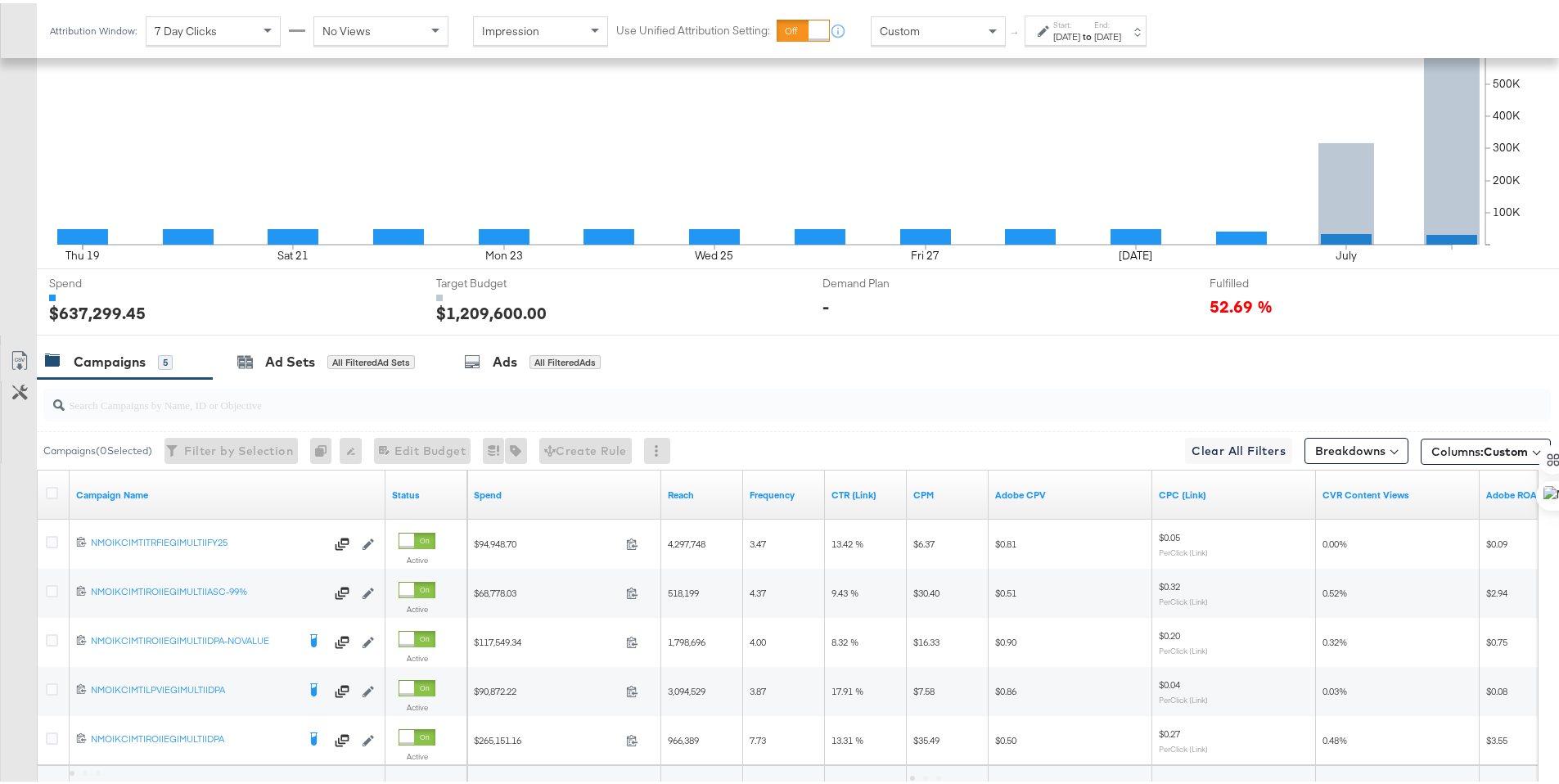 scroll, scrollTop: 688, scrollLeft: 0, axis: vertical 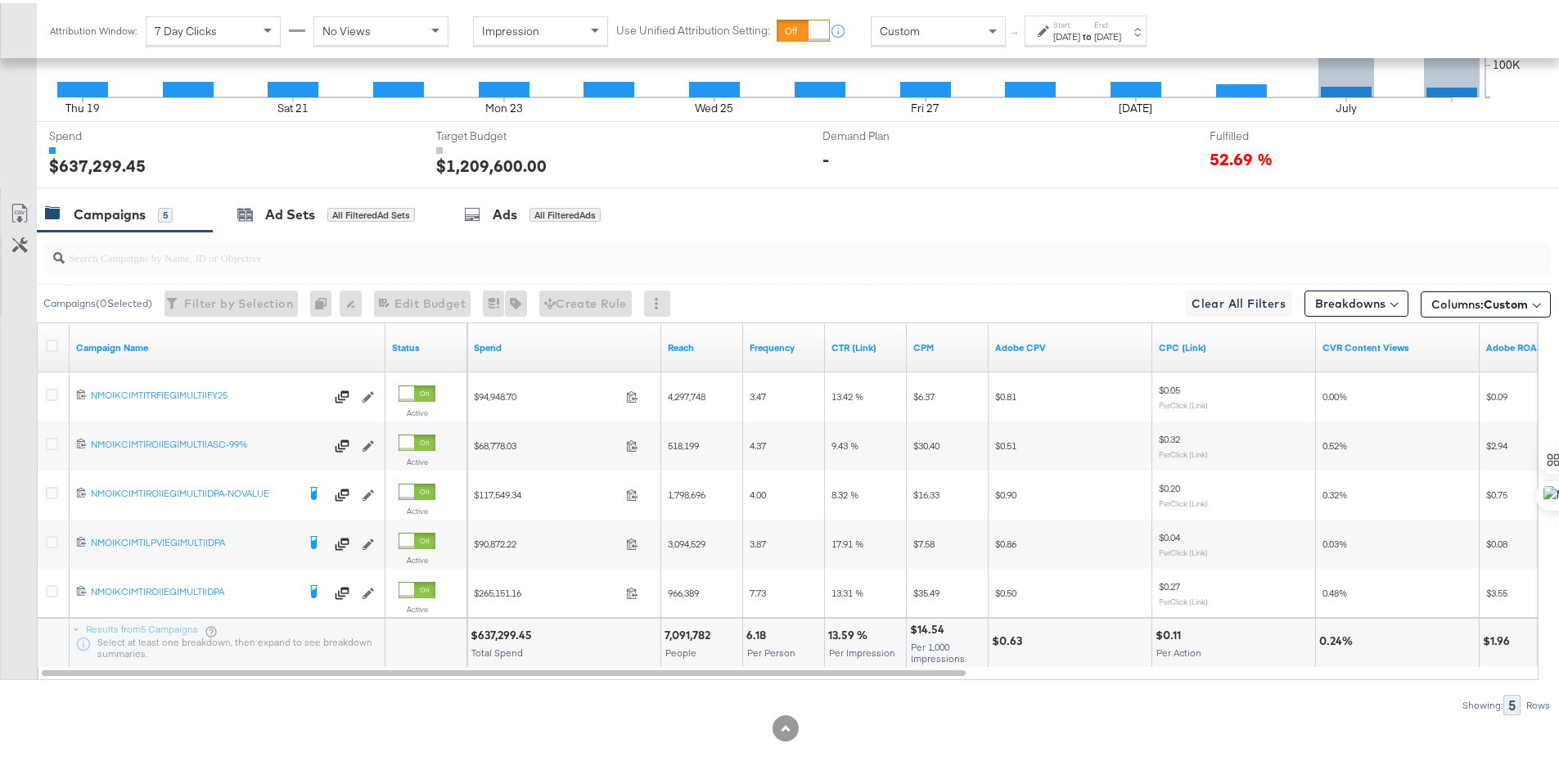 click on "[DATE]" at bounding box center [1066, 34] 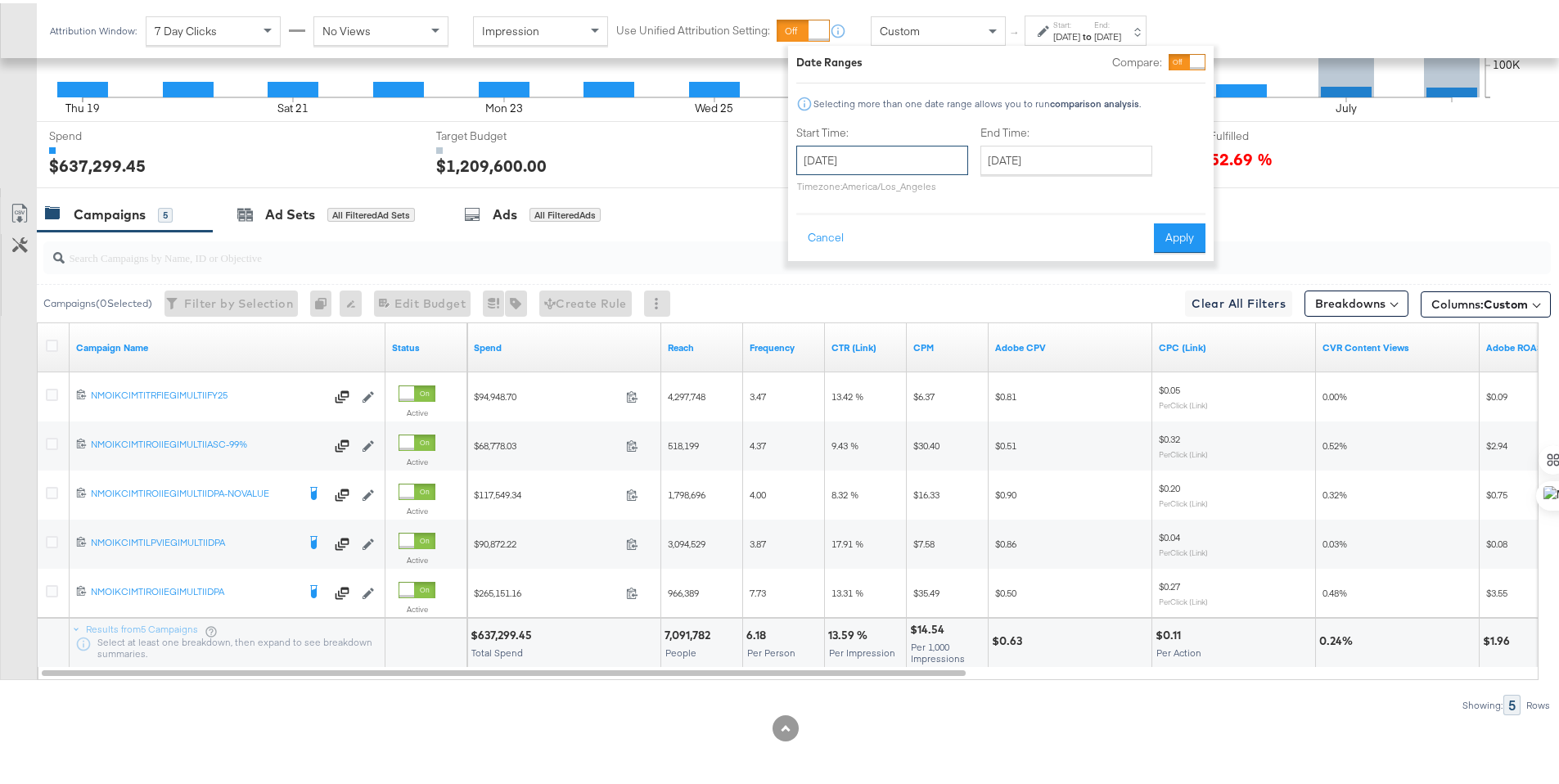 click on "[DATE]" at bounding box center [882, 157] 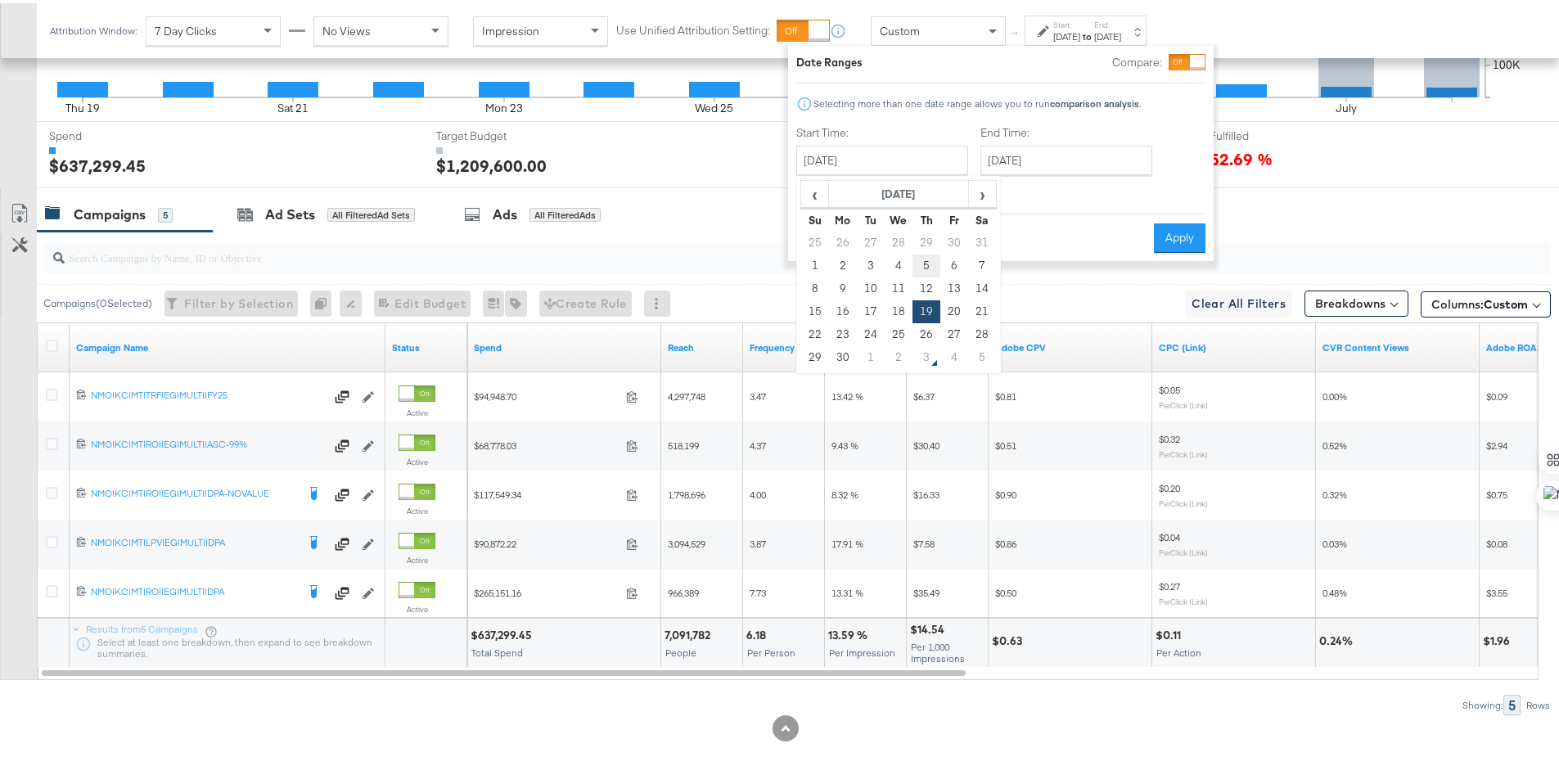 click on "5" at bounding box center [926, 263] 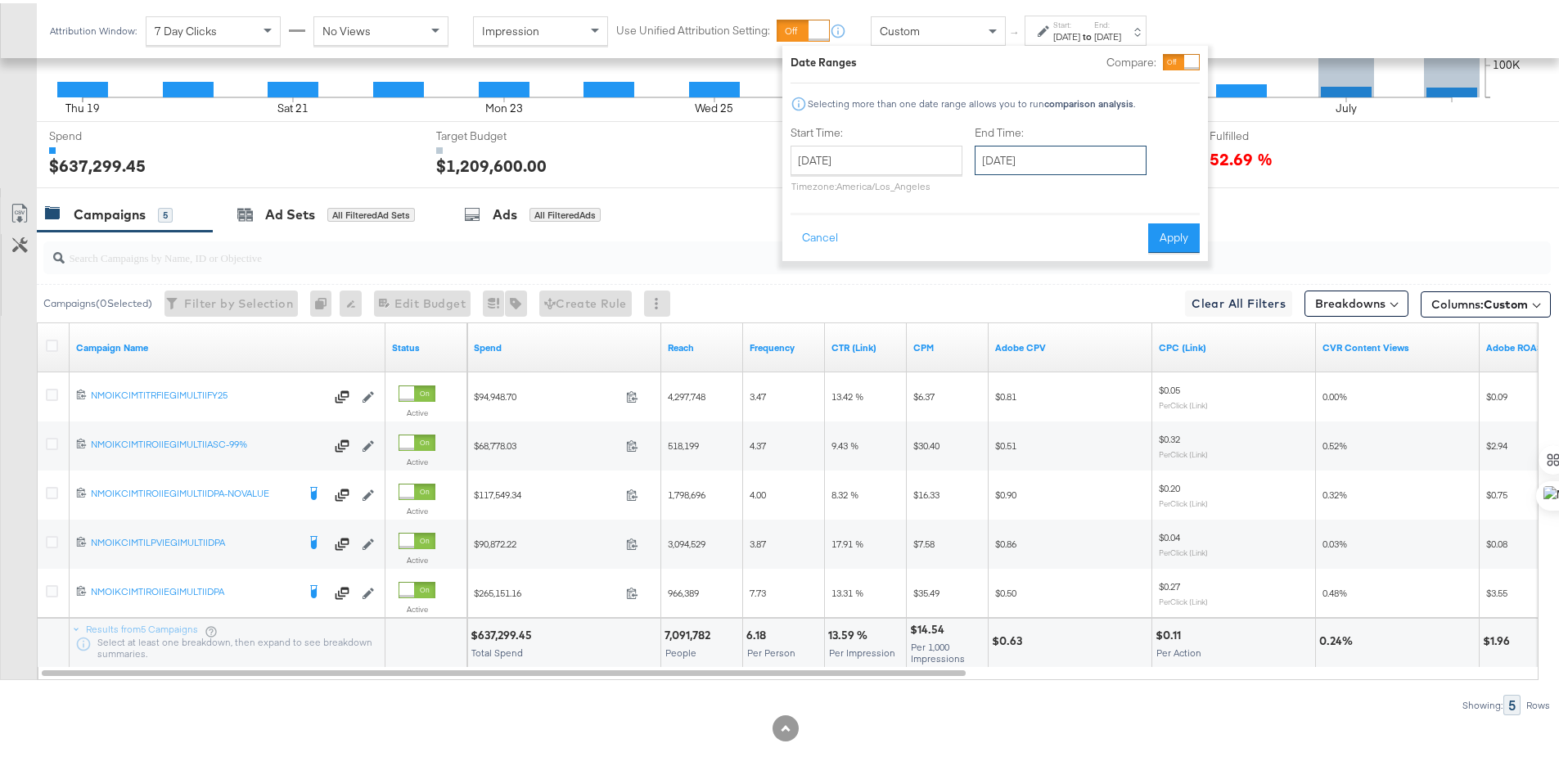 click on "[DATE]" at bounding box center [1061, 157] 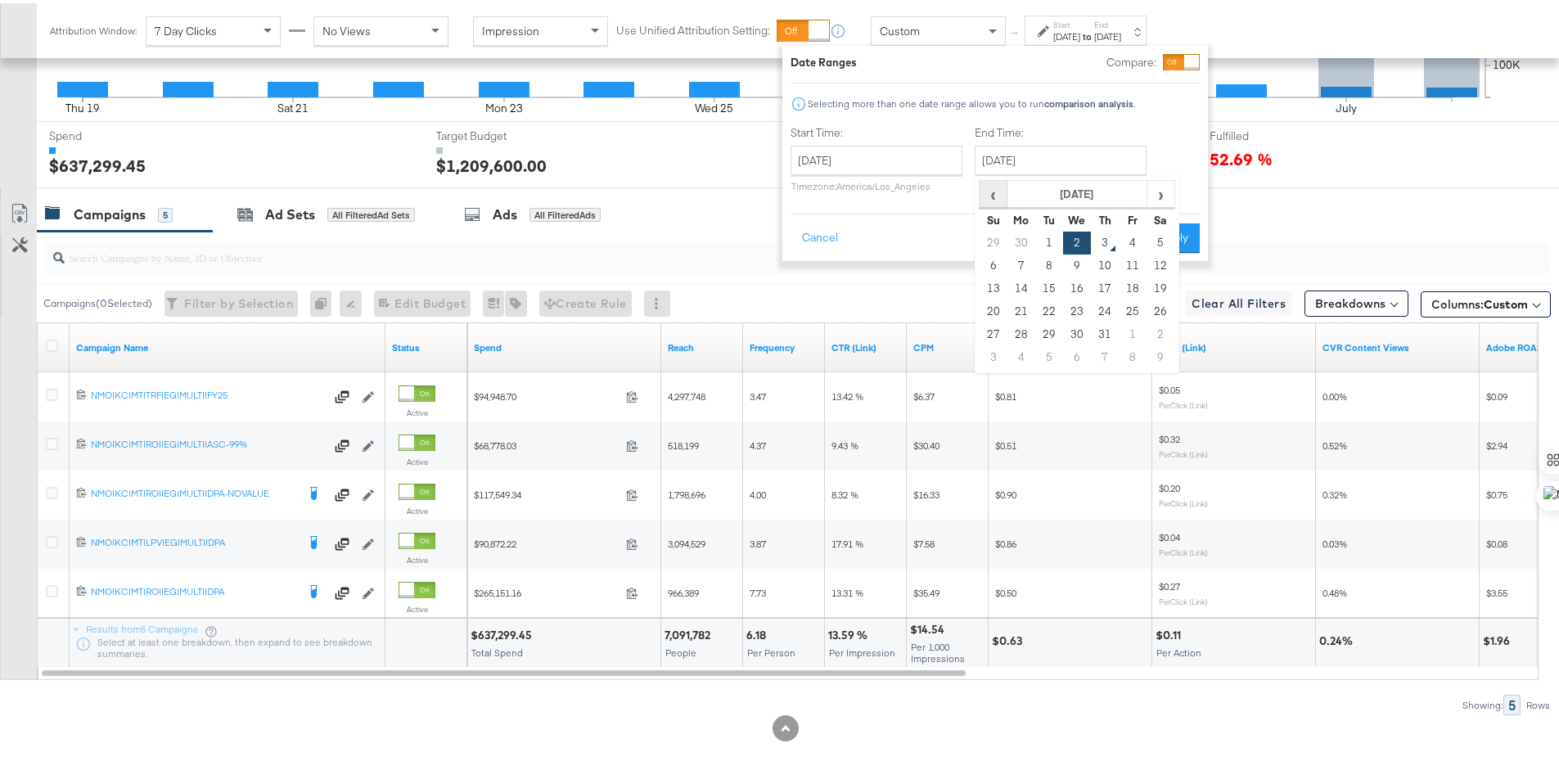 click on "‹" at bounding box center (993, 191) 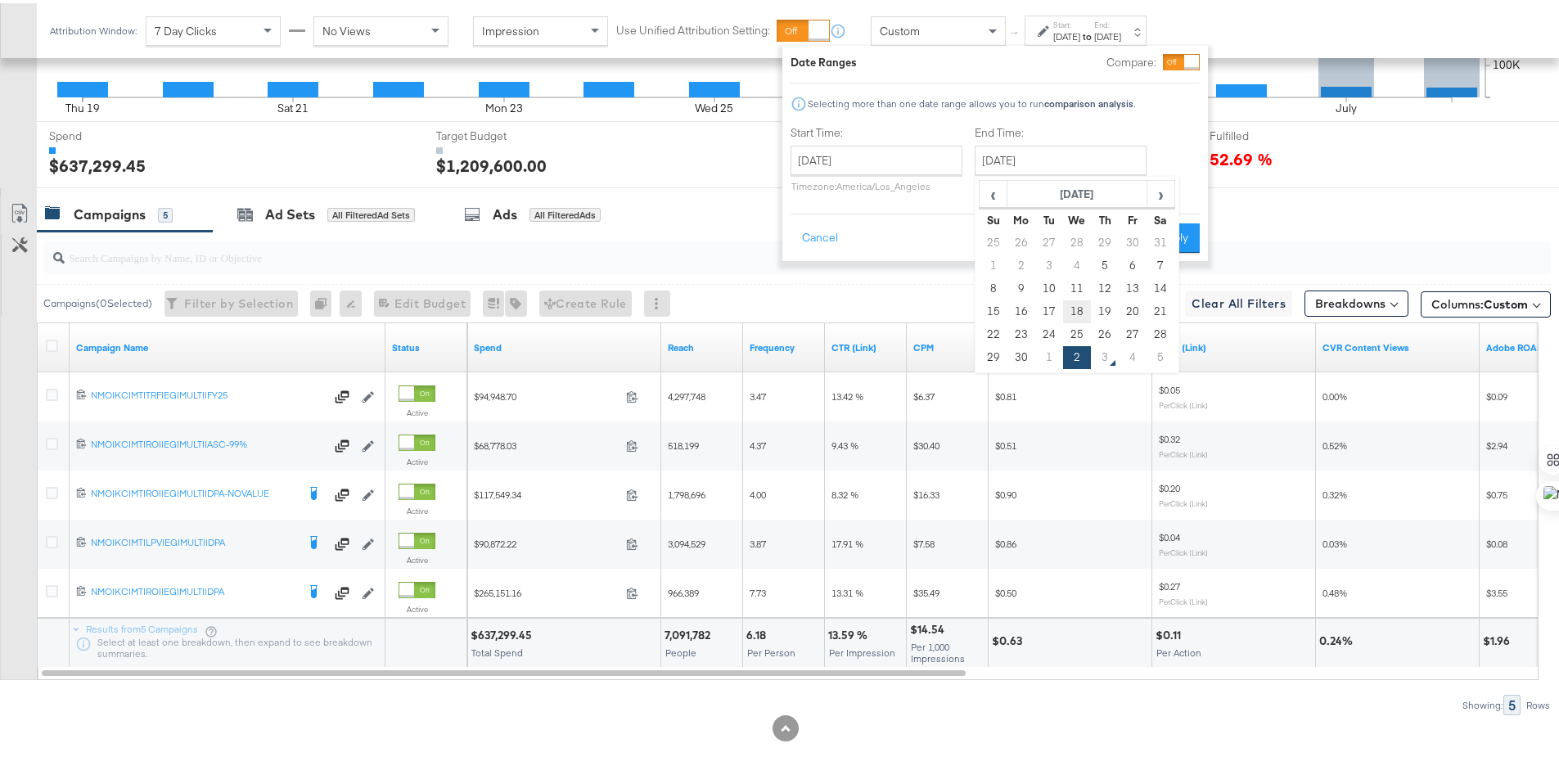 click on "18" at bounding box center [1077, 309] 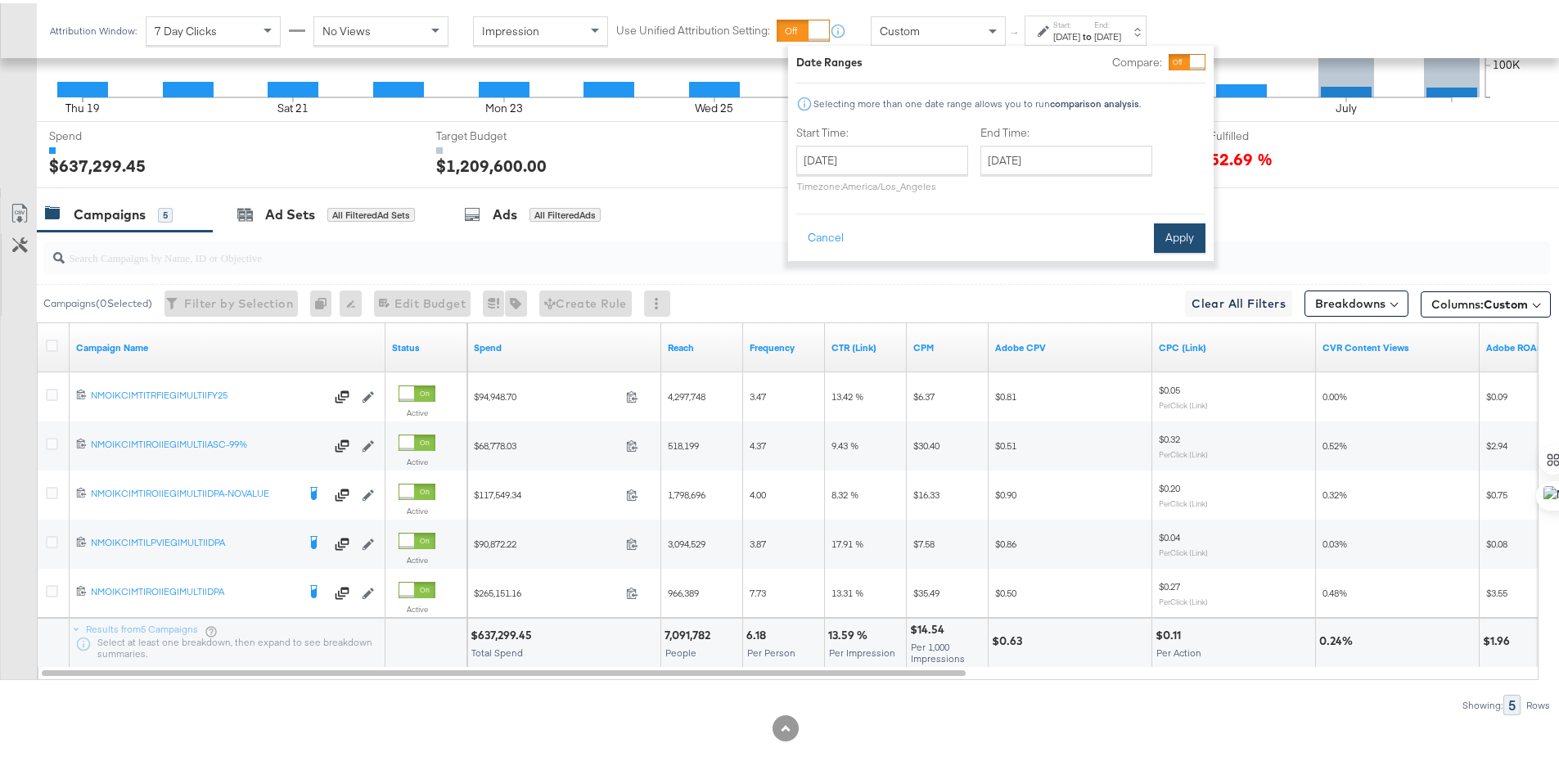 click on "Apply" at bounding box center (1179, 235) 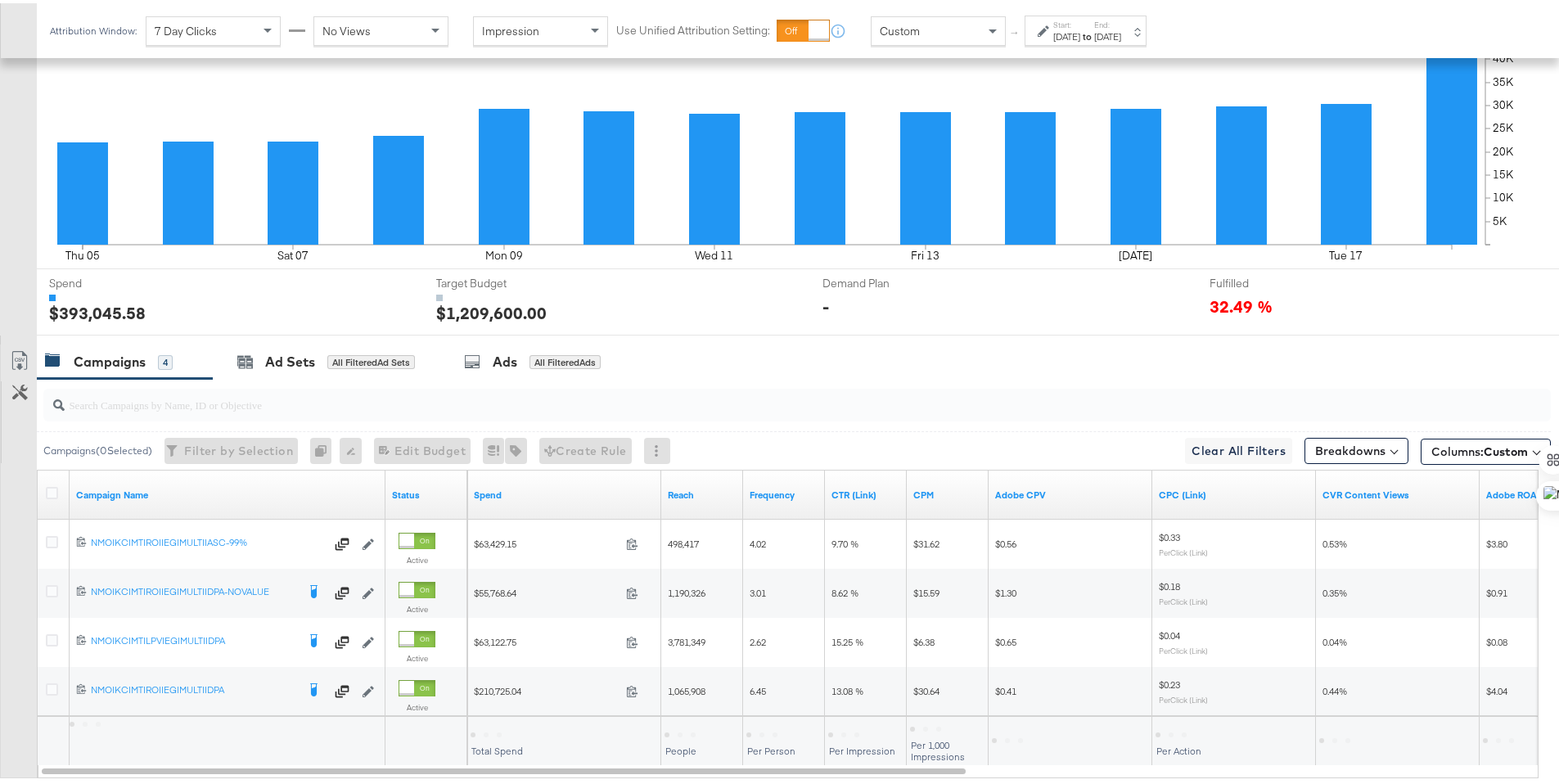 scroll, scrollTop: 639, scrollLeft: 0, axis: vertical 